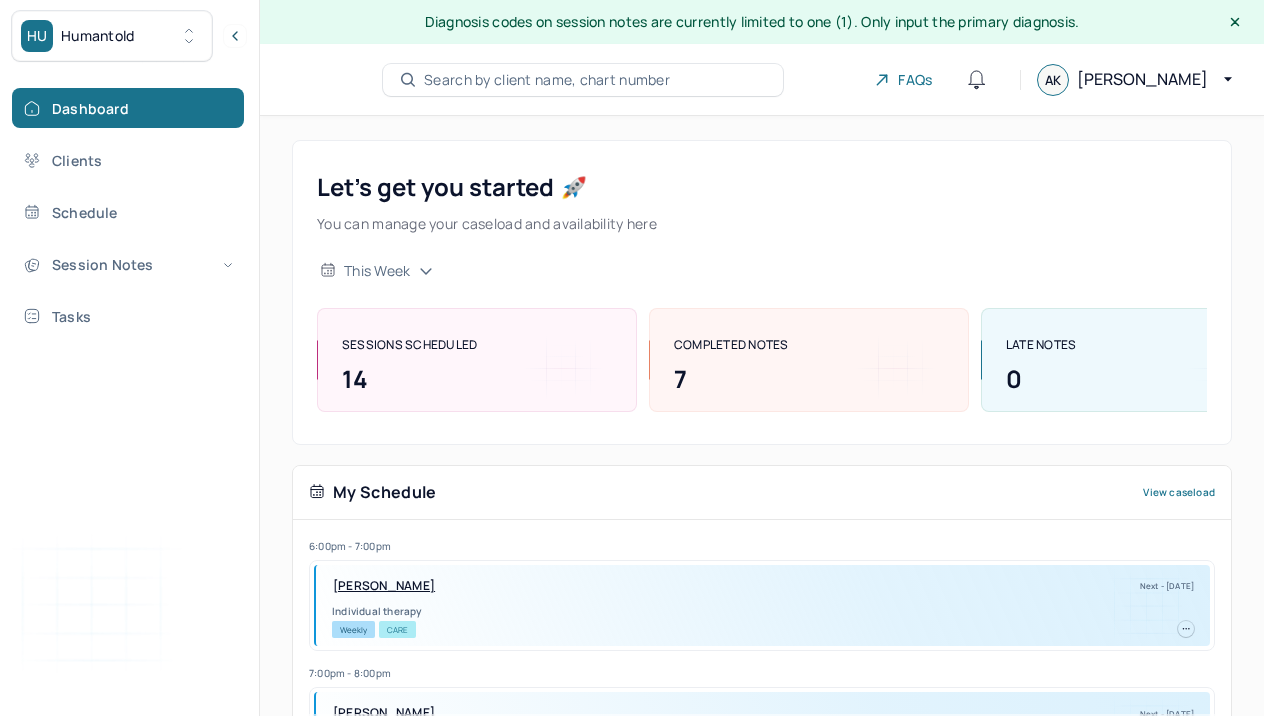 scroll, scrollTop: 0, scrollLeft: 0, axis: both 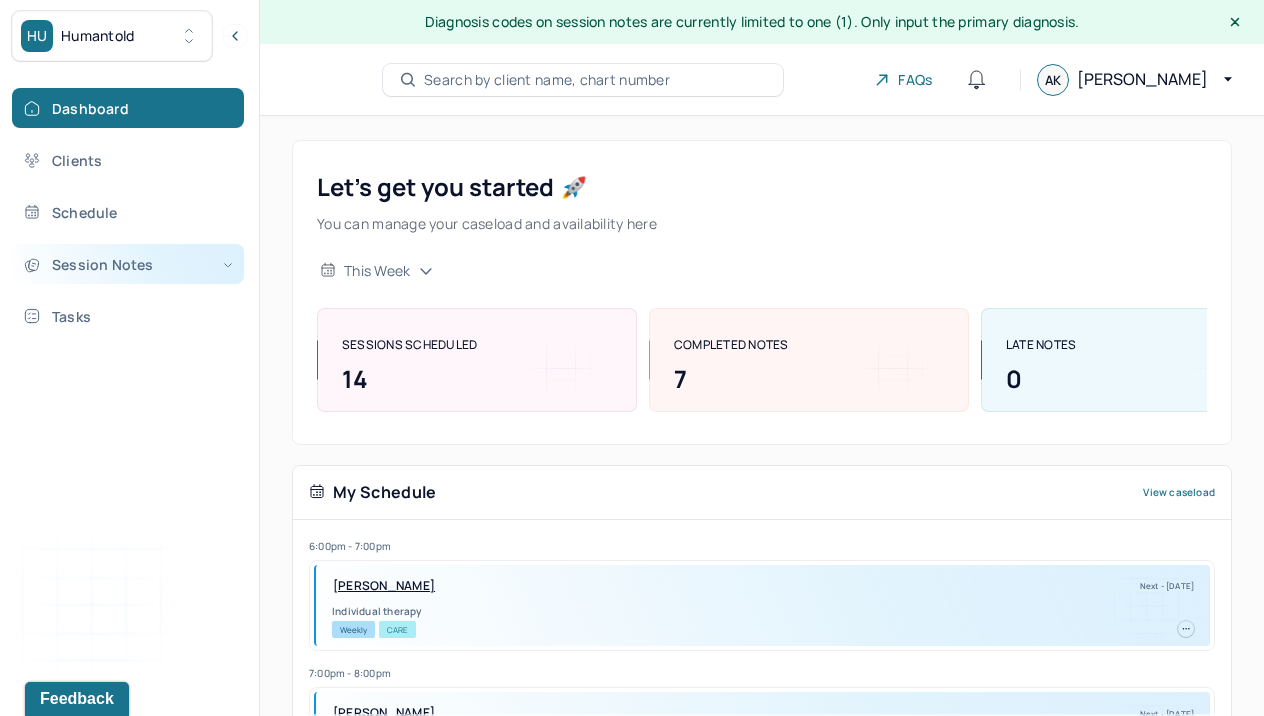 click on "Session Notes" at bounding box center (128, 264) 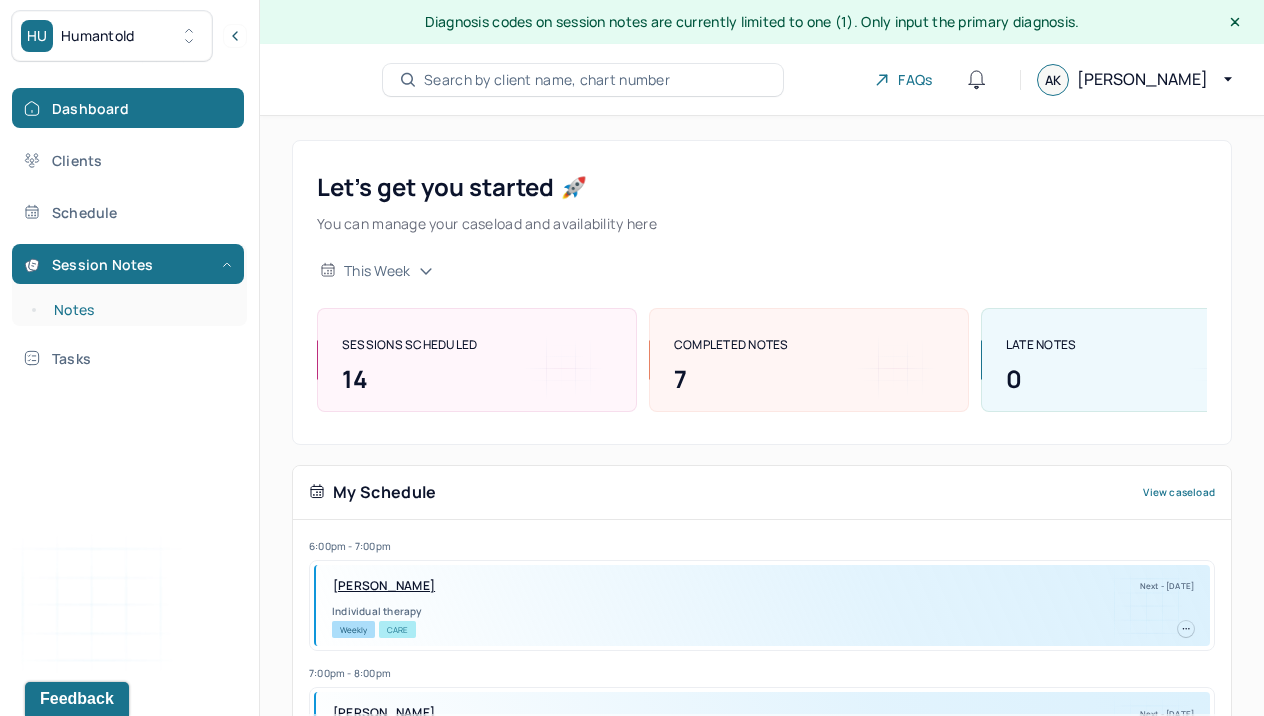 click on "Notes" at bounding box center (139, 310) 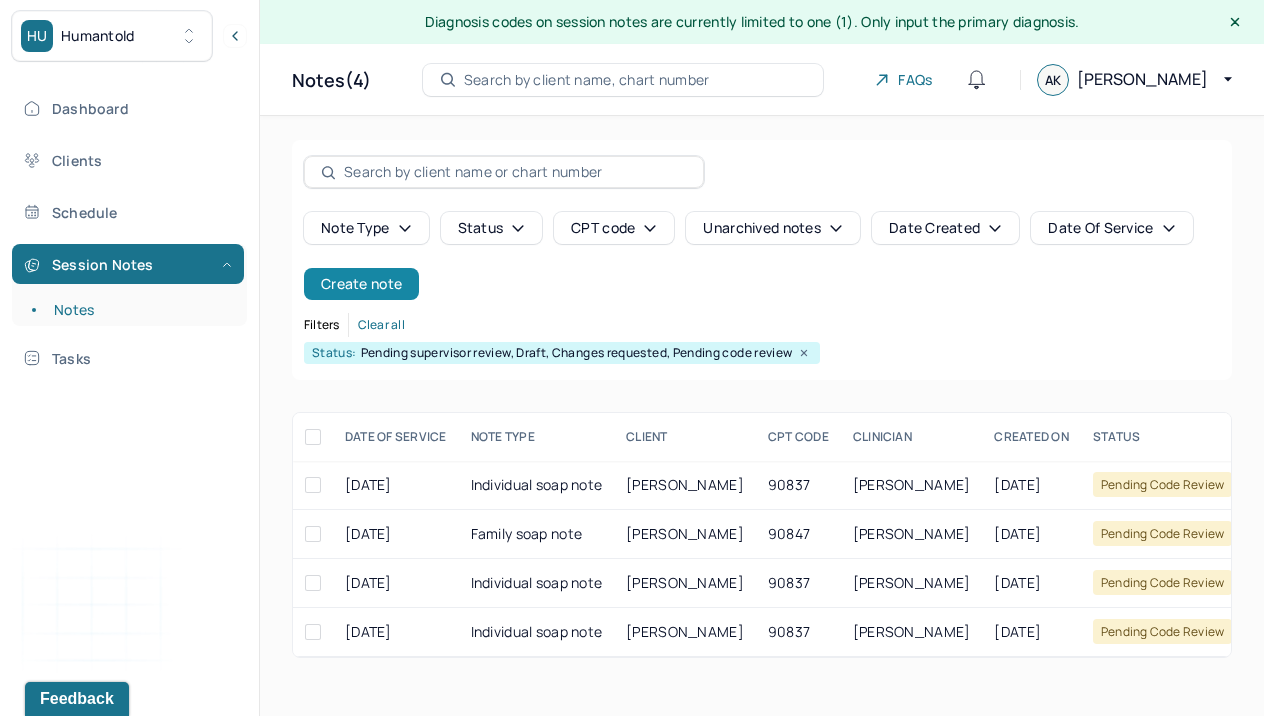 click on "Create note" at bounding box center (361, 284) 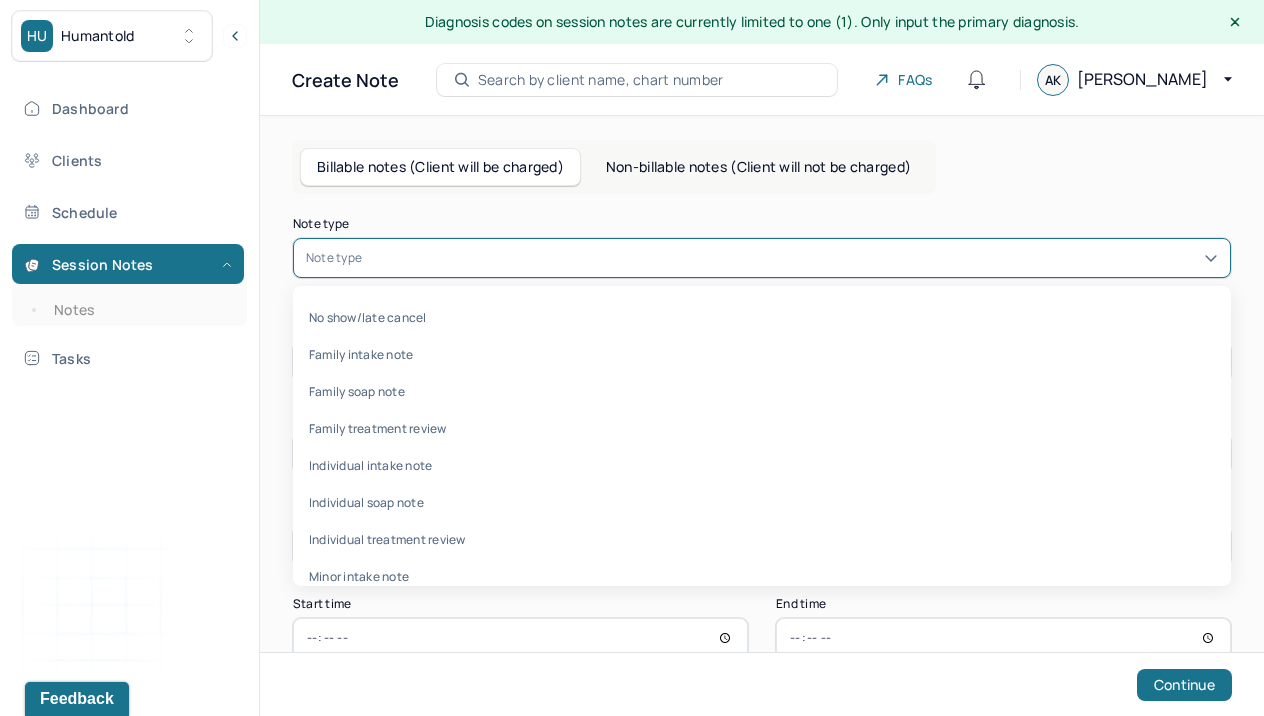 click at bounding box center [792, 258] 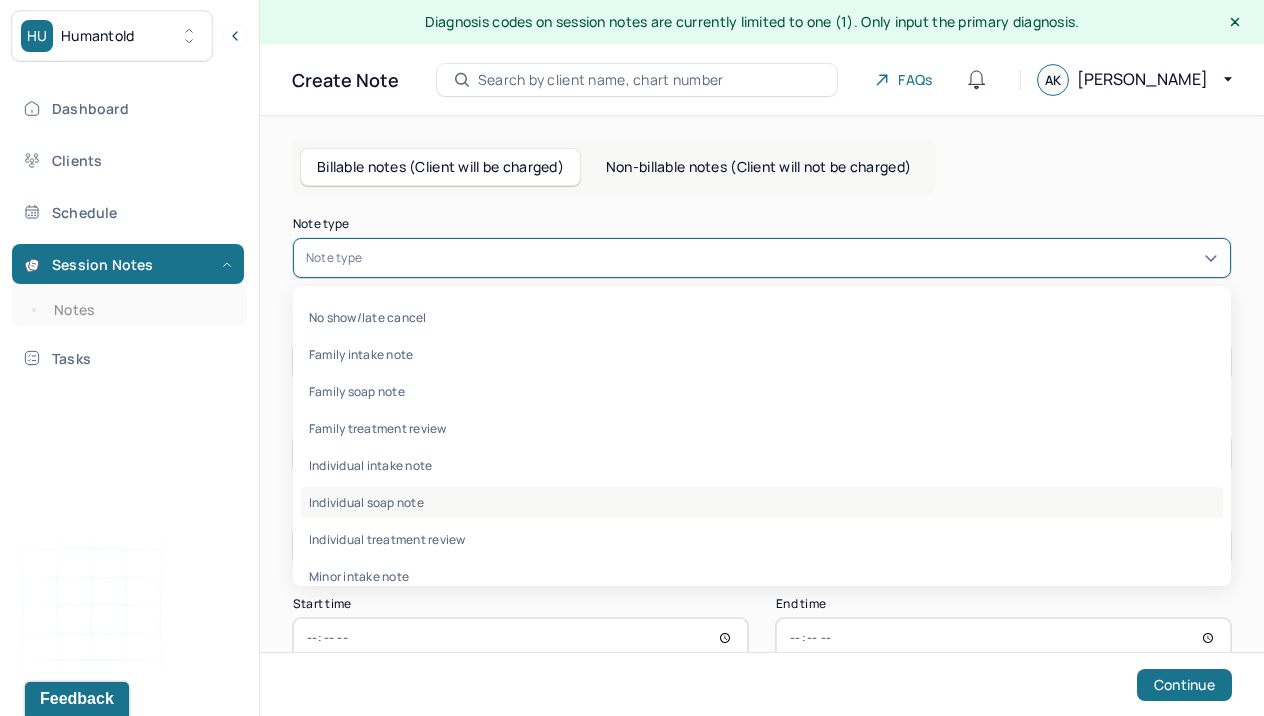 click on "Individual soap note" at bounding box center (762, 502) 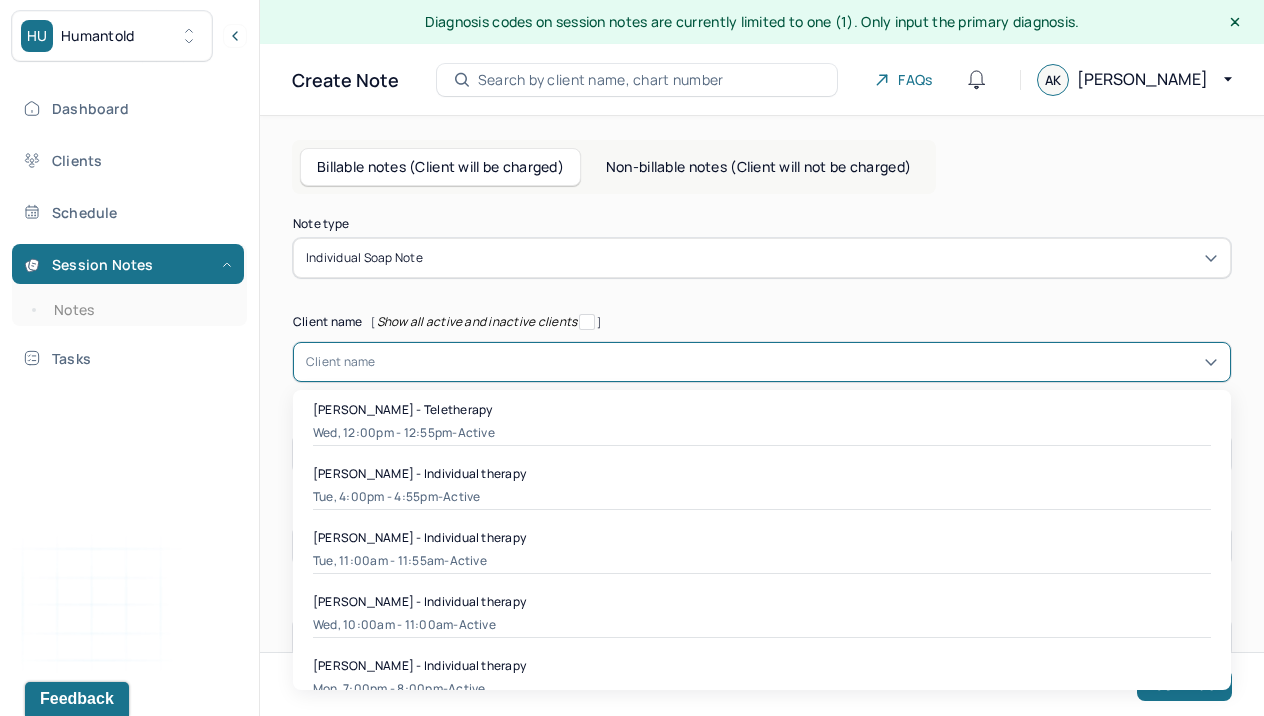 click at bounding box center [797, 362] 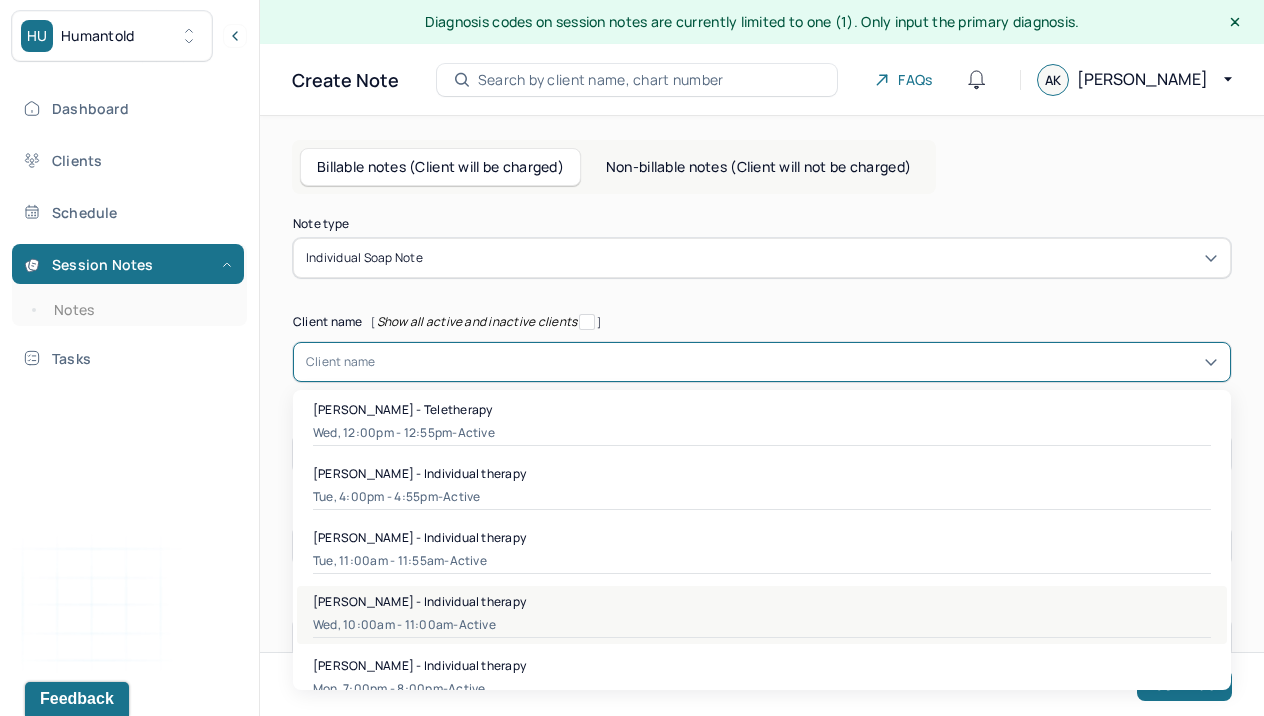 click on "[PERSON_NAME] - Individual therapy" at bounding box center (419, 601) 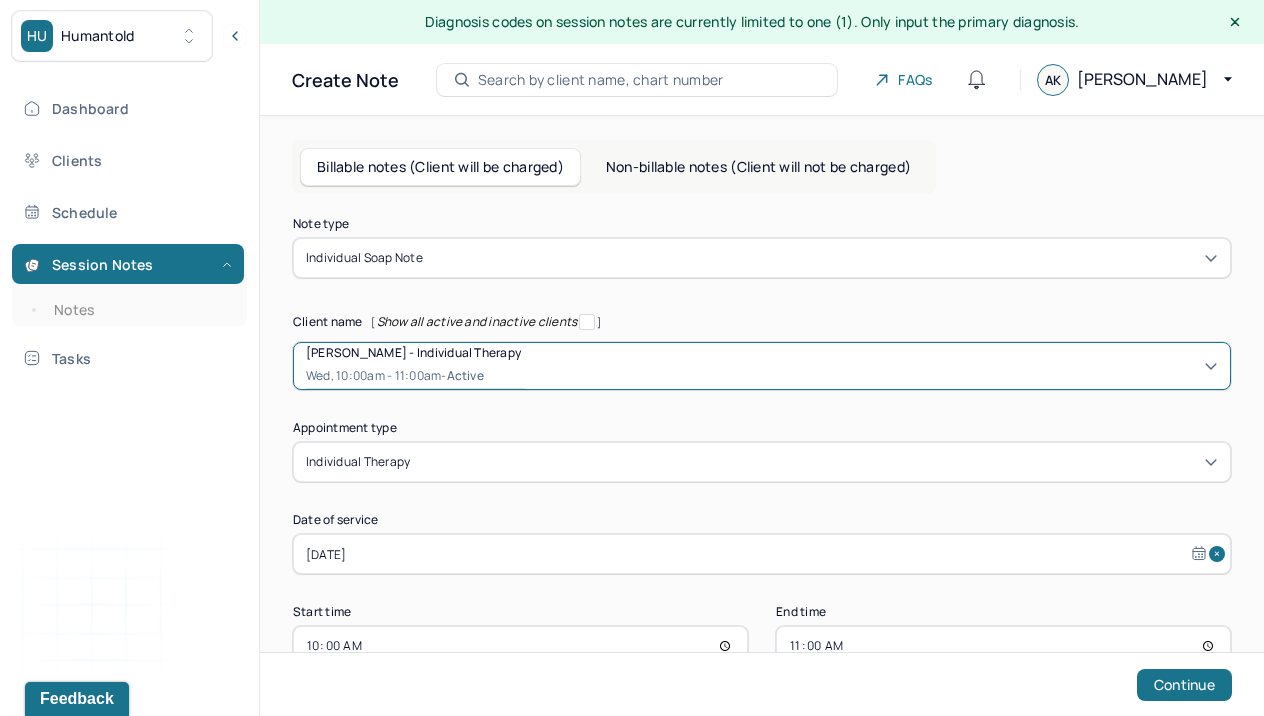 scroll, scrollTop: 55, scrollLeft: 0, axis: vertical 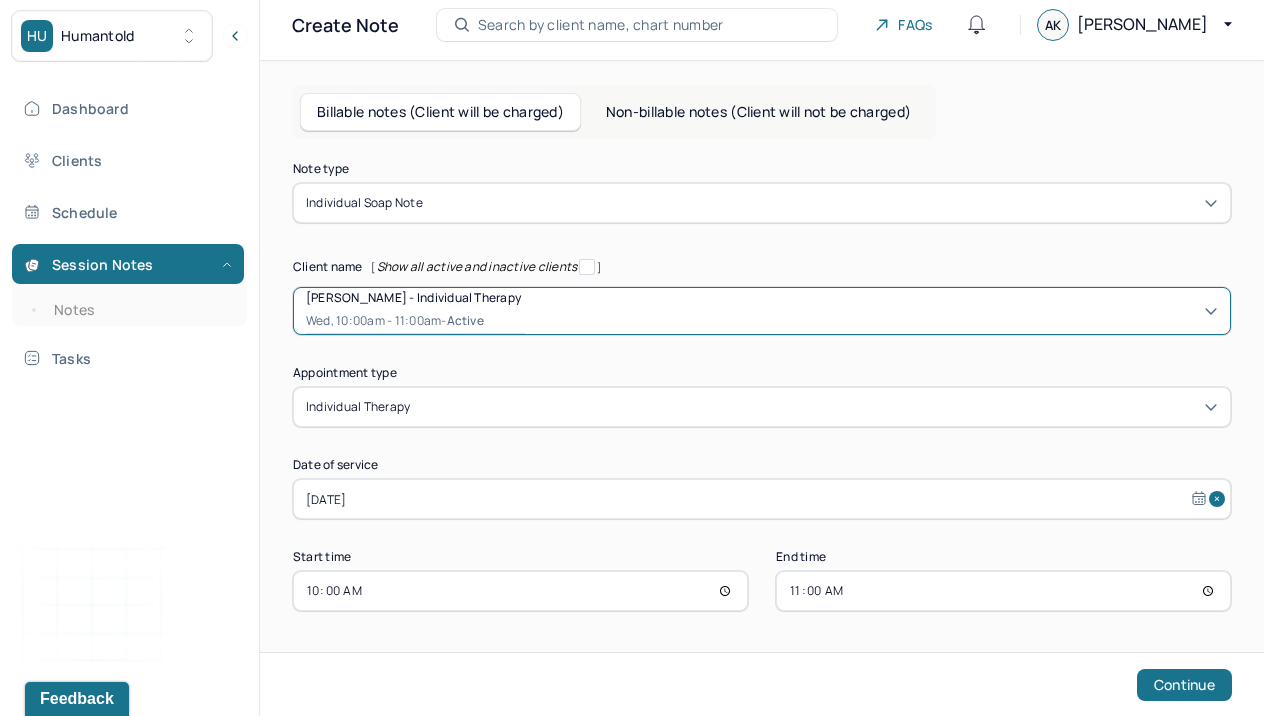 click on "11:00" at bounding box center [1003, 591] 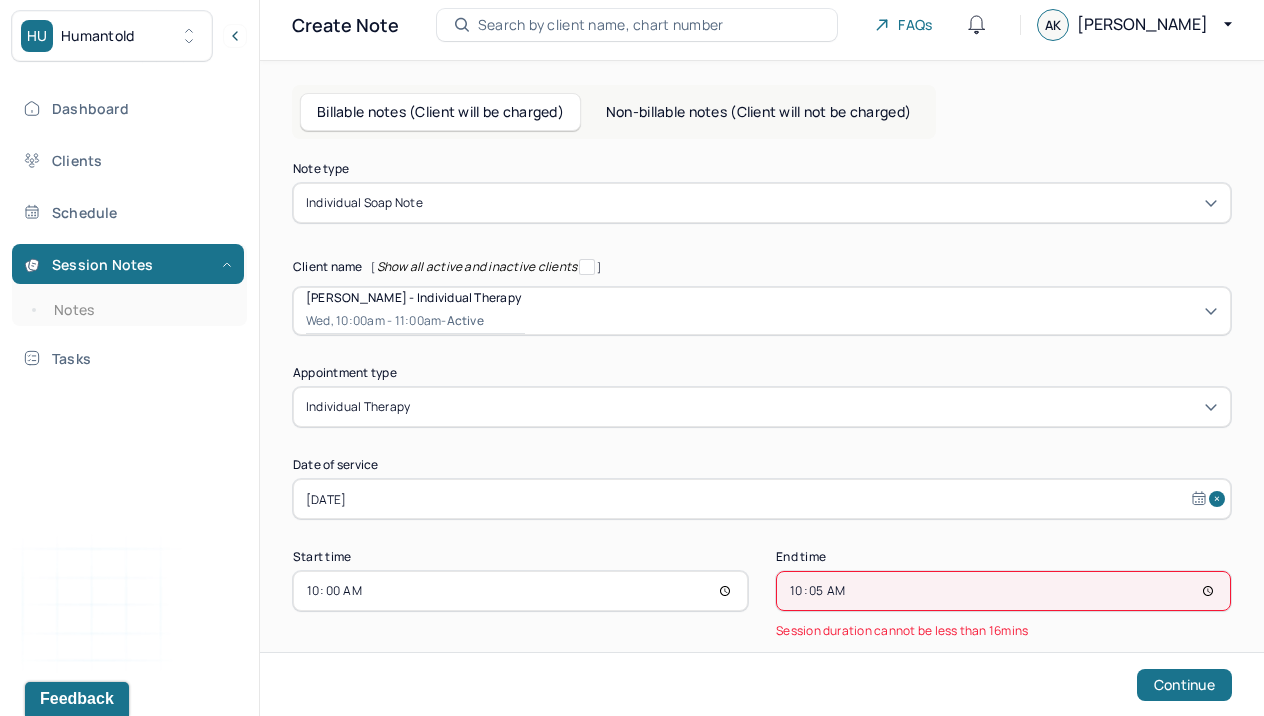 type on "10:55" 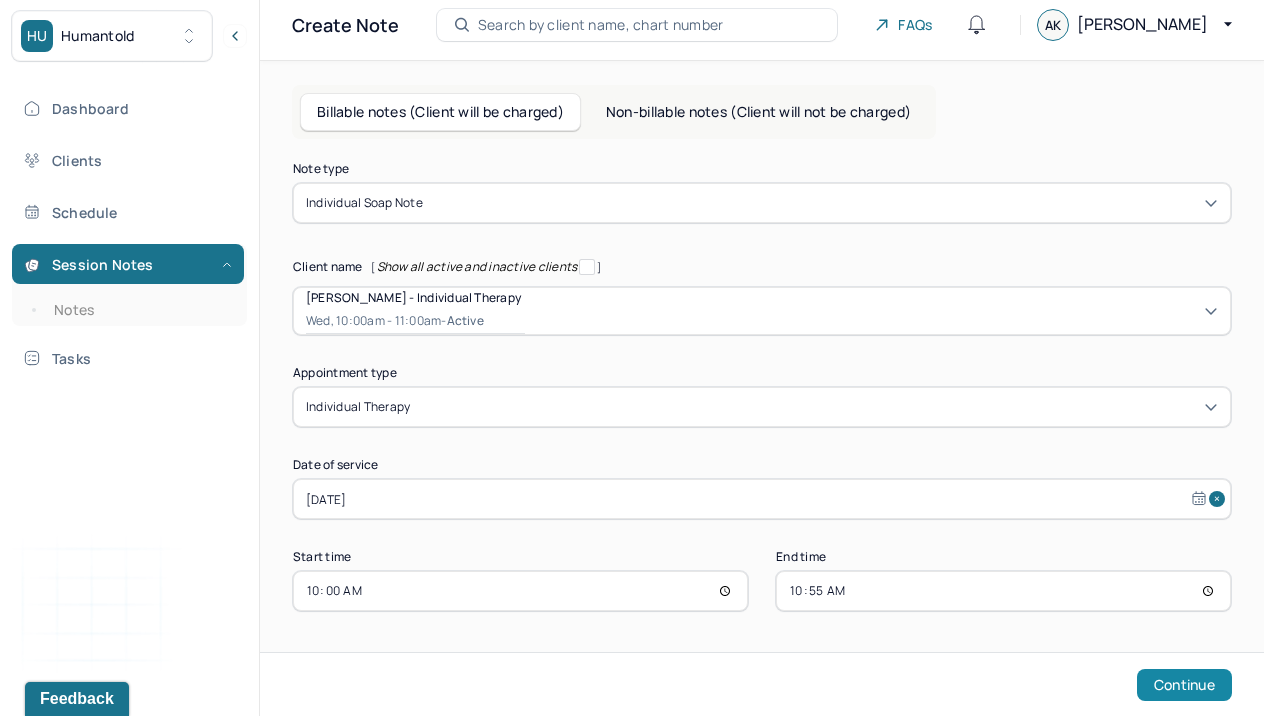click on "Continue" at bounding box center (1184, 685) 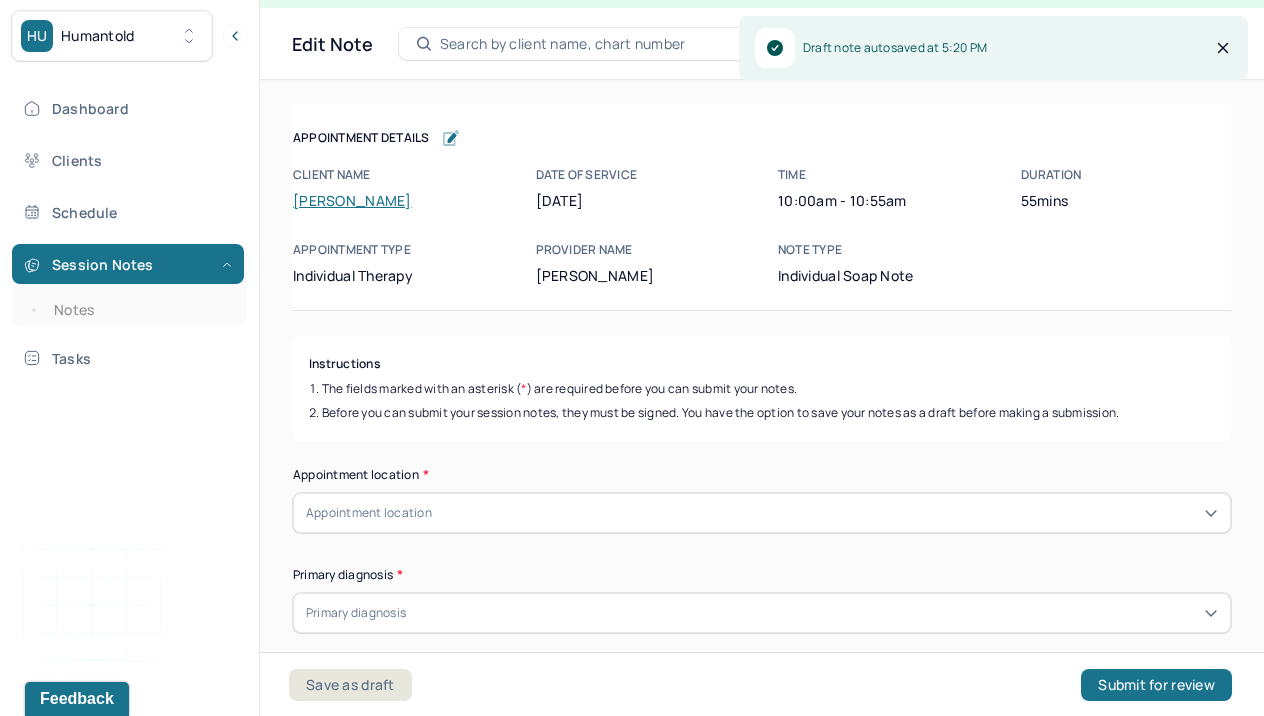 scroll, scrollTop: 36, scrollLeft: 0, axis: vertical 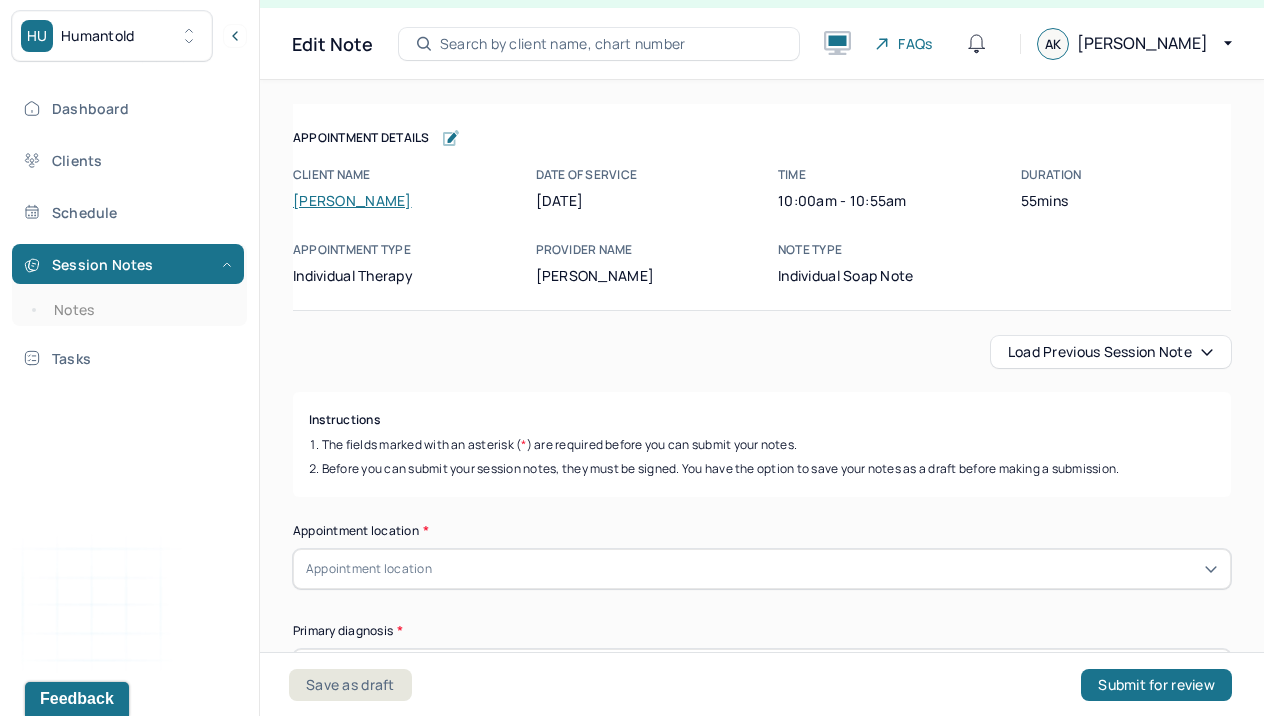 click on "Load previous session note" at bounding box center (1111, 352) 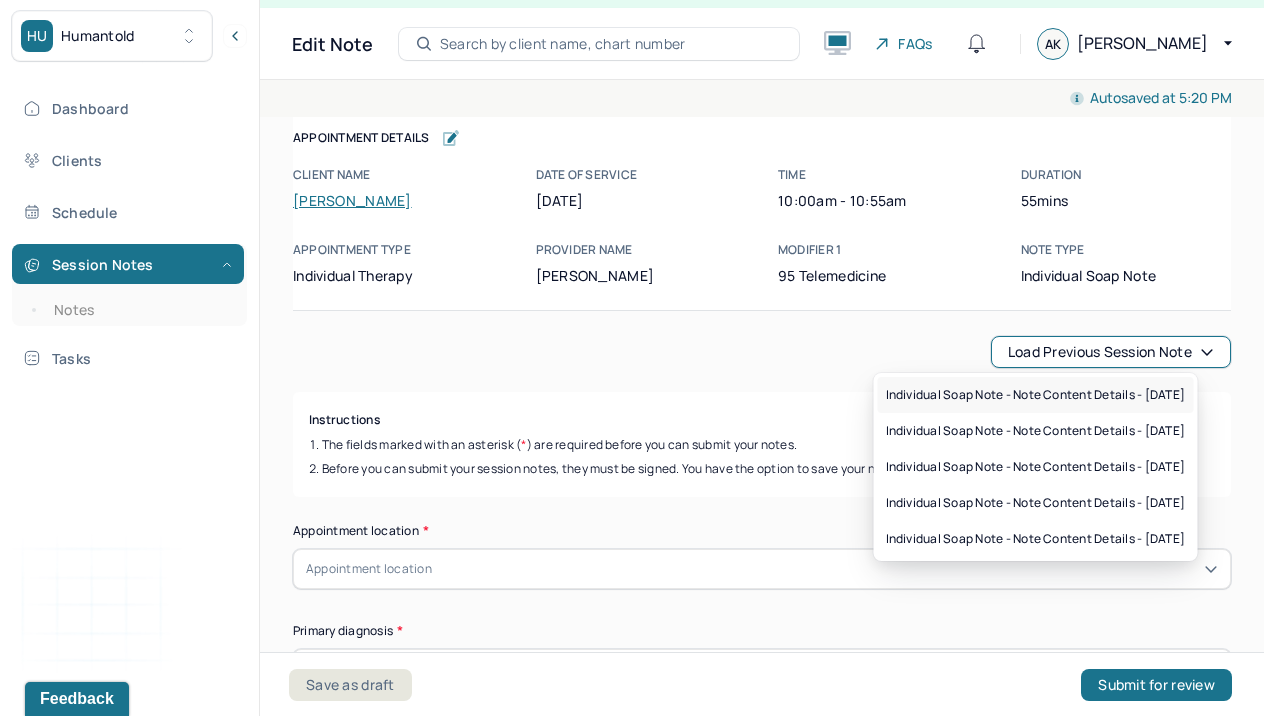 click on "Individual soap note   - Note content Details -   [DATE]" at bounding box center [1036, 395] 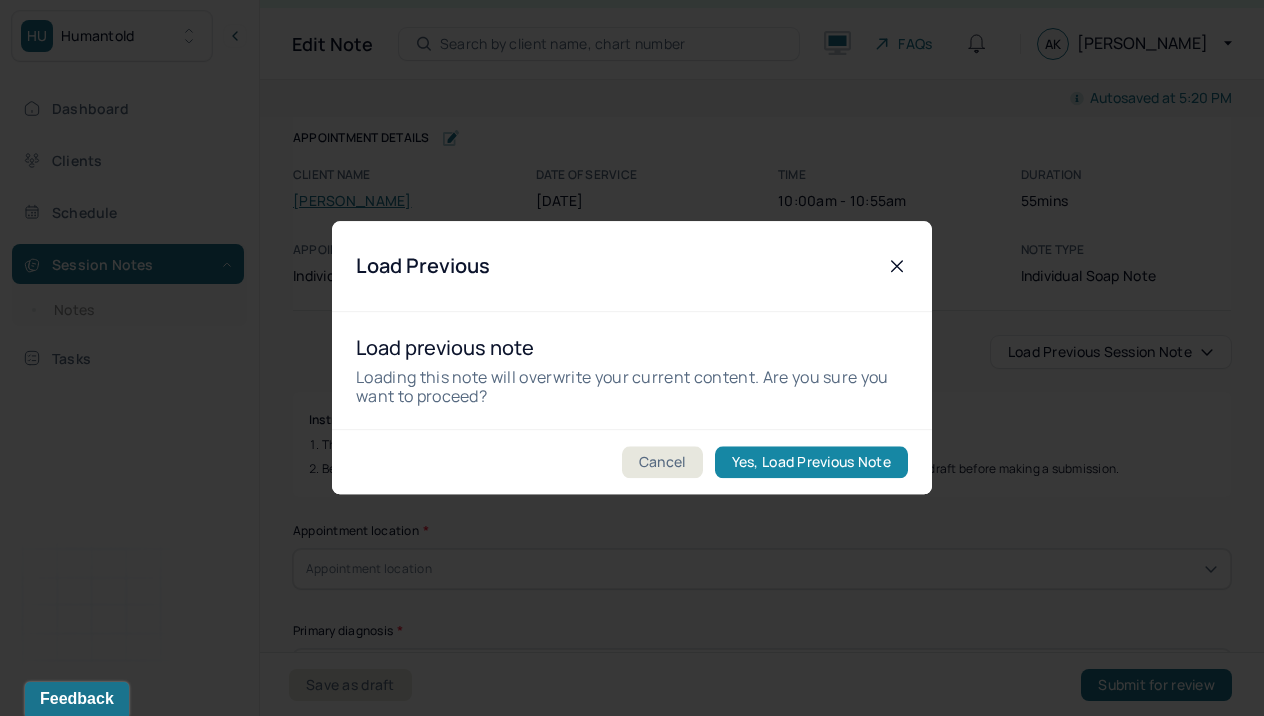 click on "Yes, Load Previous Note" at bounding box center (811, 463) 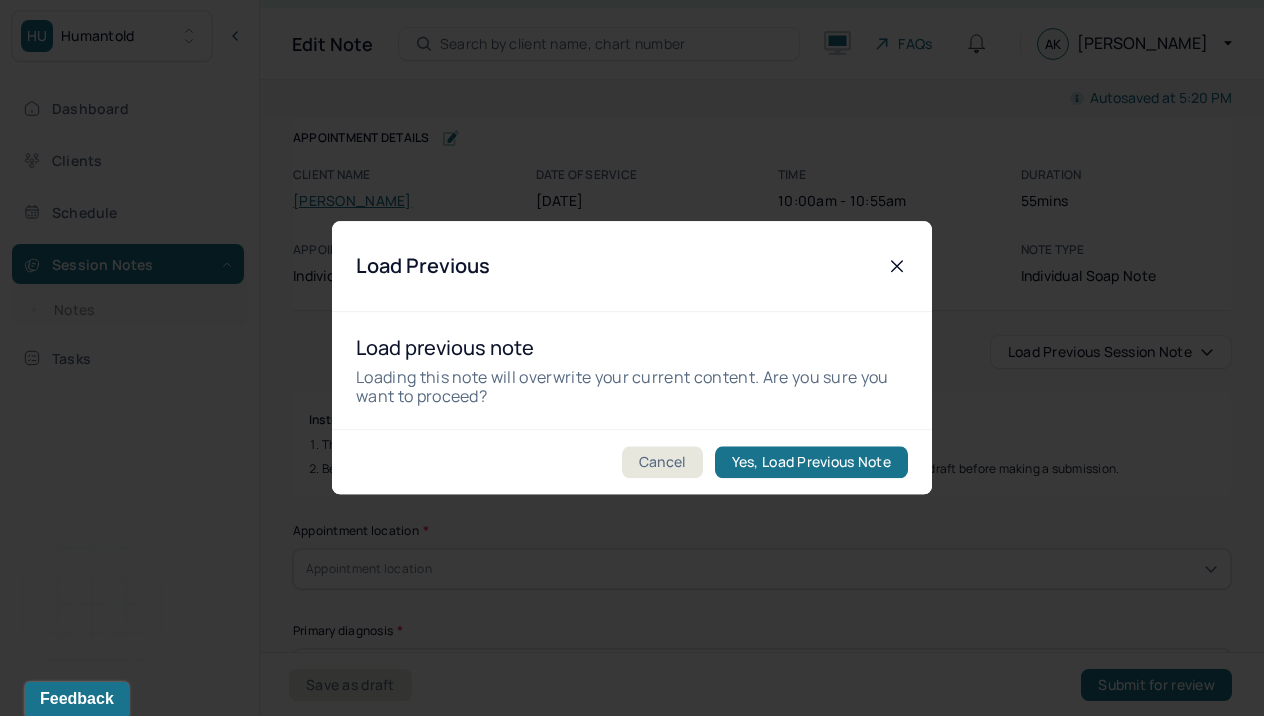 type on "The client appeared fatigued and reported experiencing a mix of emotional anxiety, stress, excitement, and frustration. She remained actively engaged in the session, maintained steady eye contact, and communicated openly and in detail." 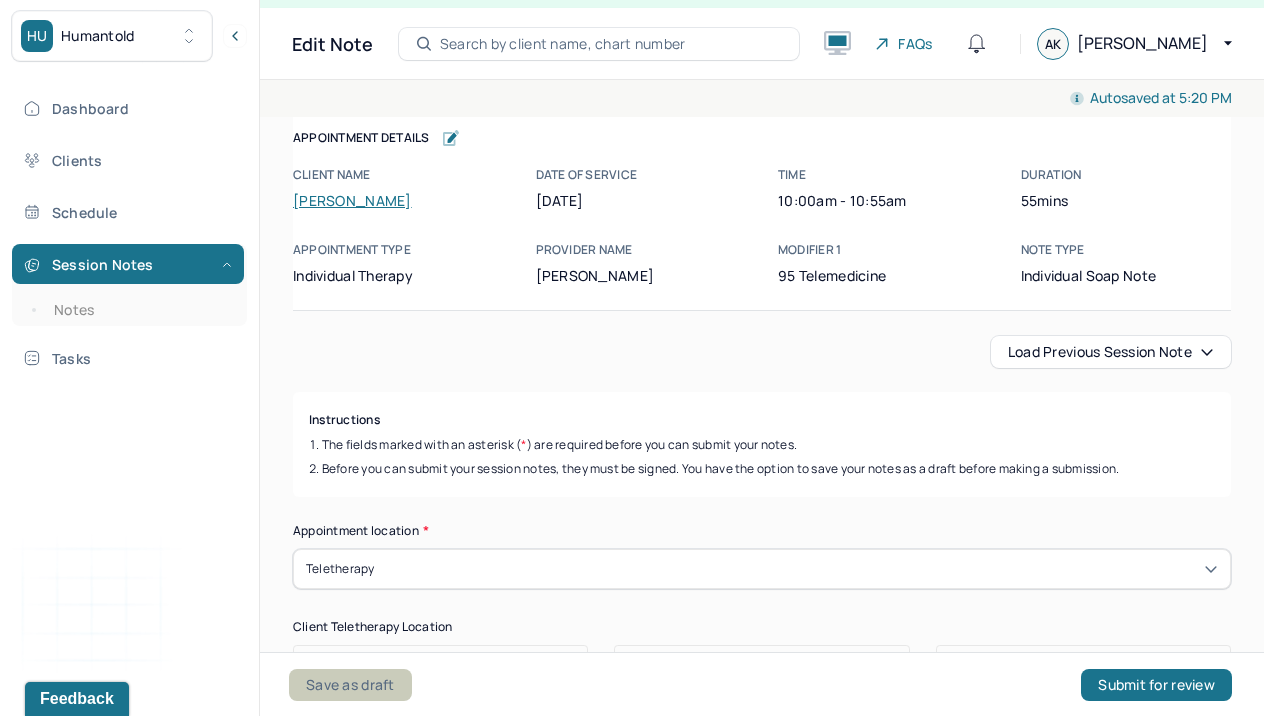 click on "Save as draft" at bounding box center (350, 685) 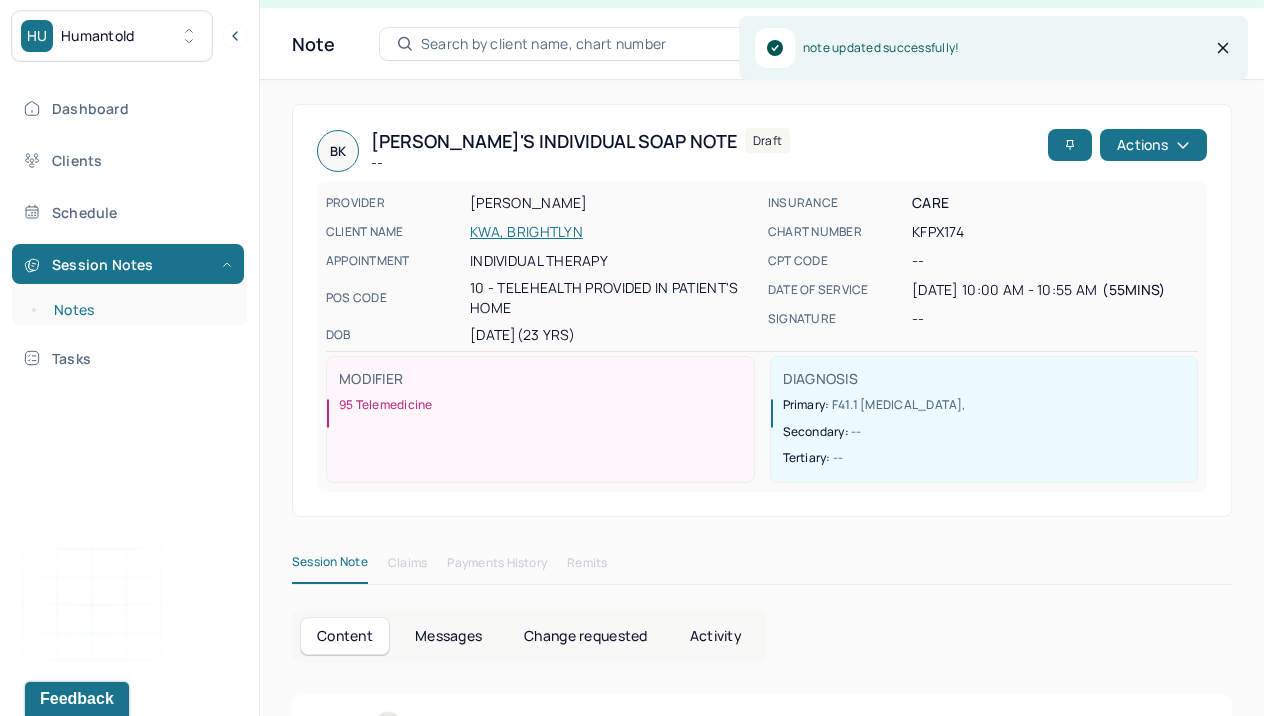 click on "Notes" at bounding box center (139, 310) 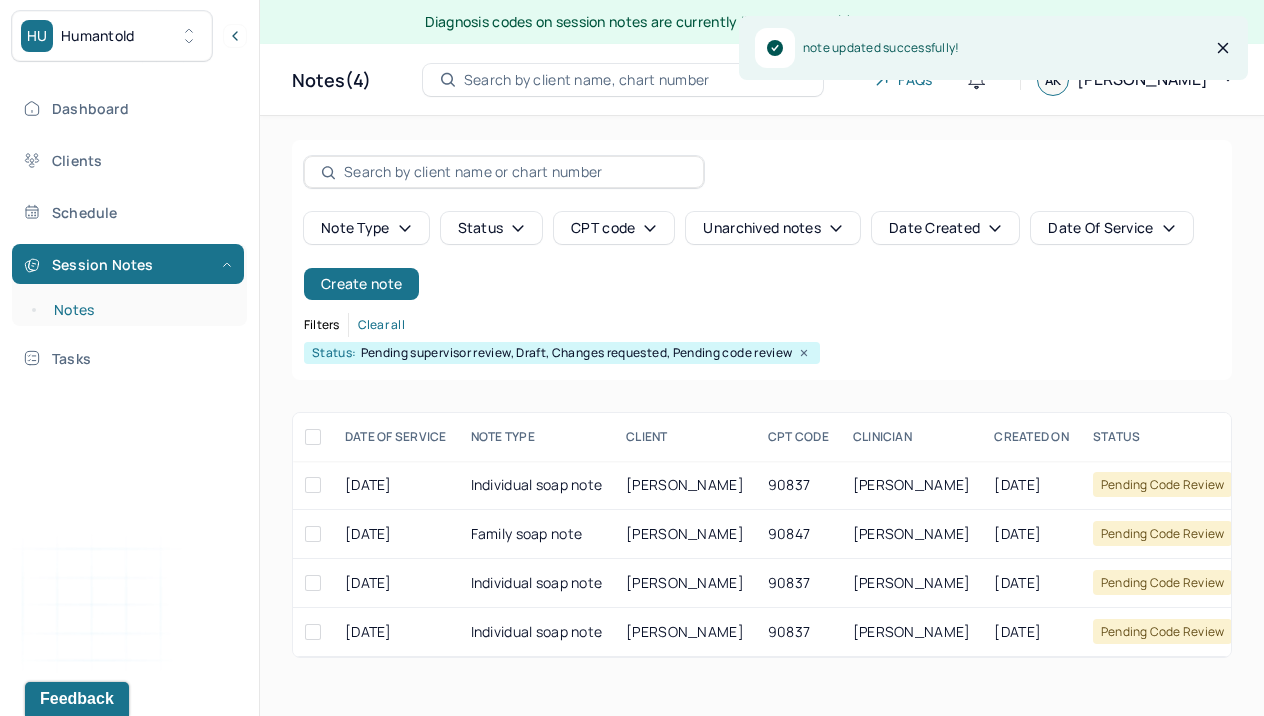 scroll, scrollTop: 0, scrollLeft: 0, axis: both 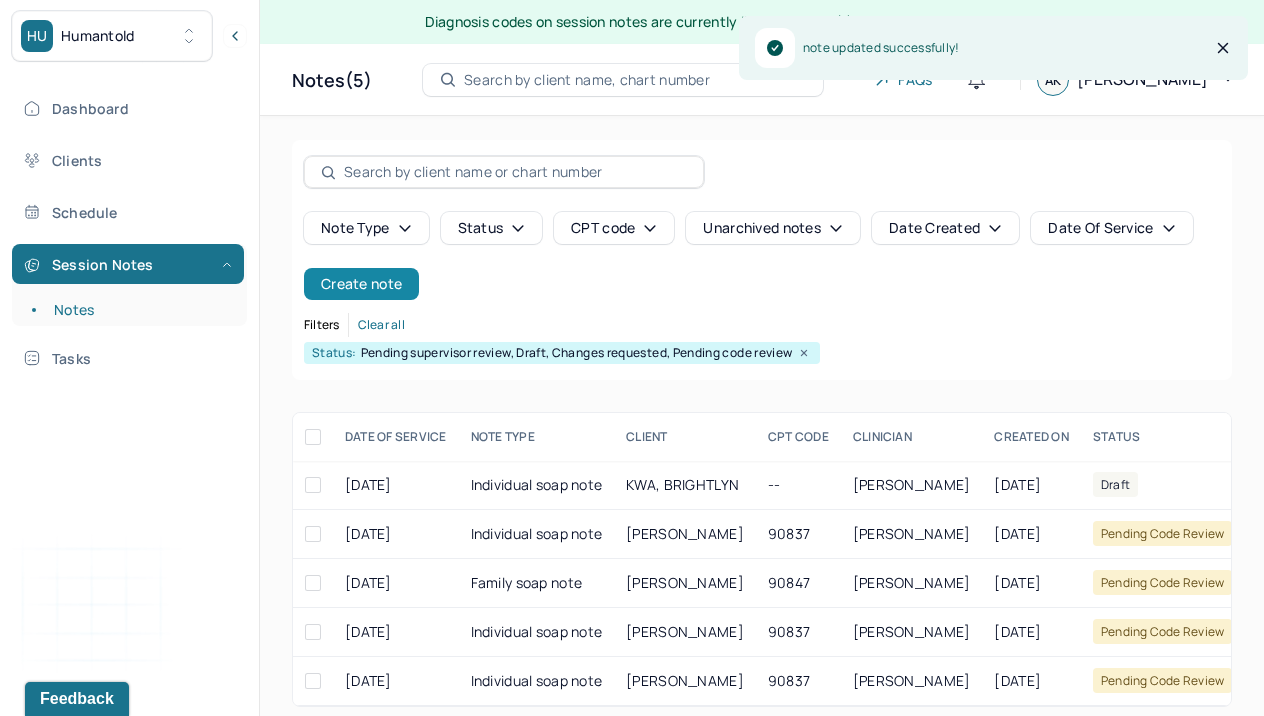 click on "Create note" at bounding box center (361, 284) 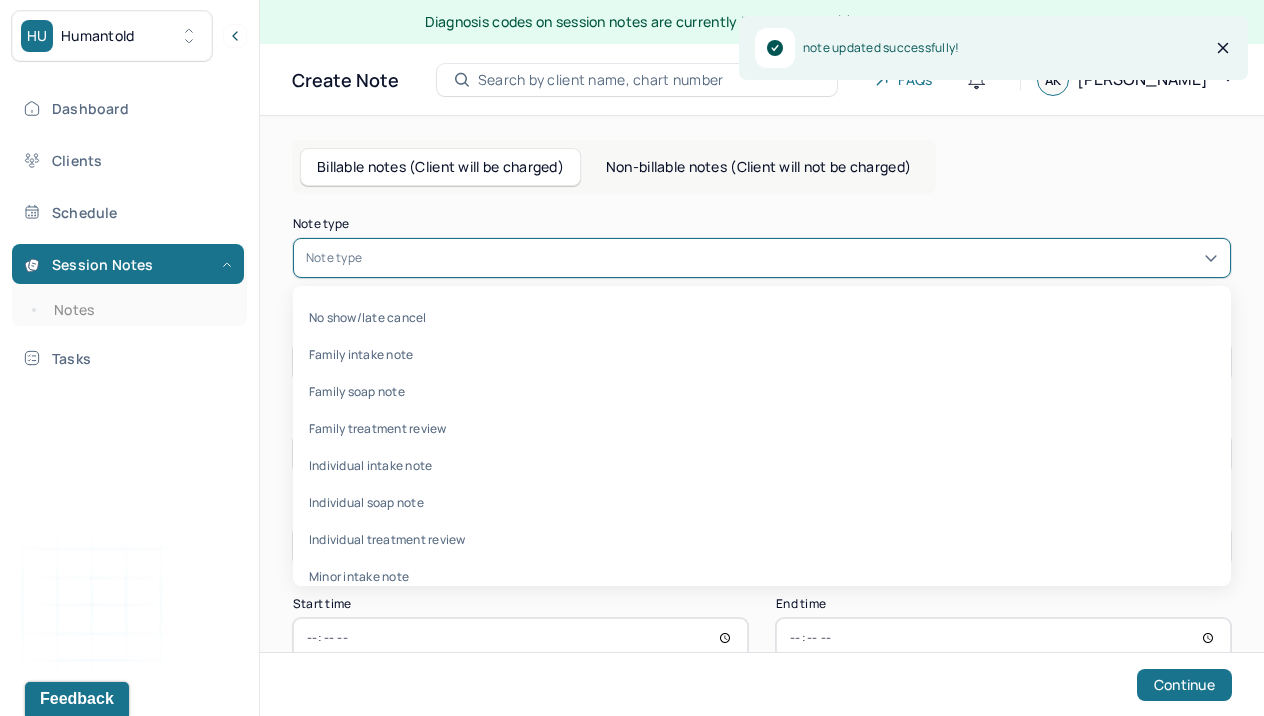 click at bounding box center [369, 258] 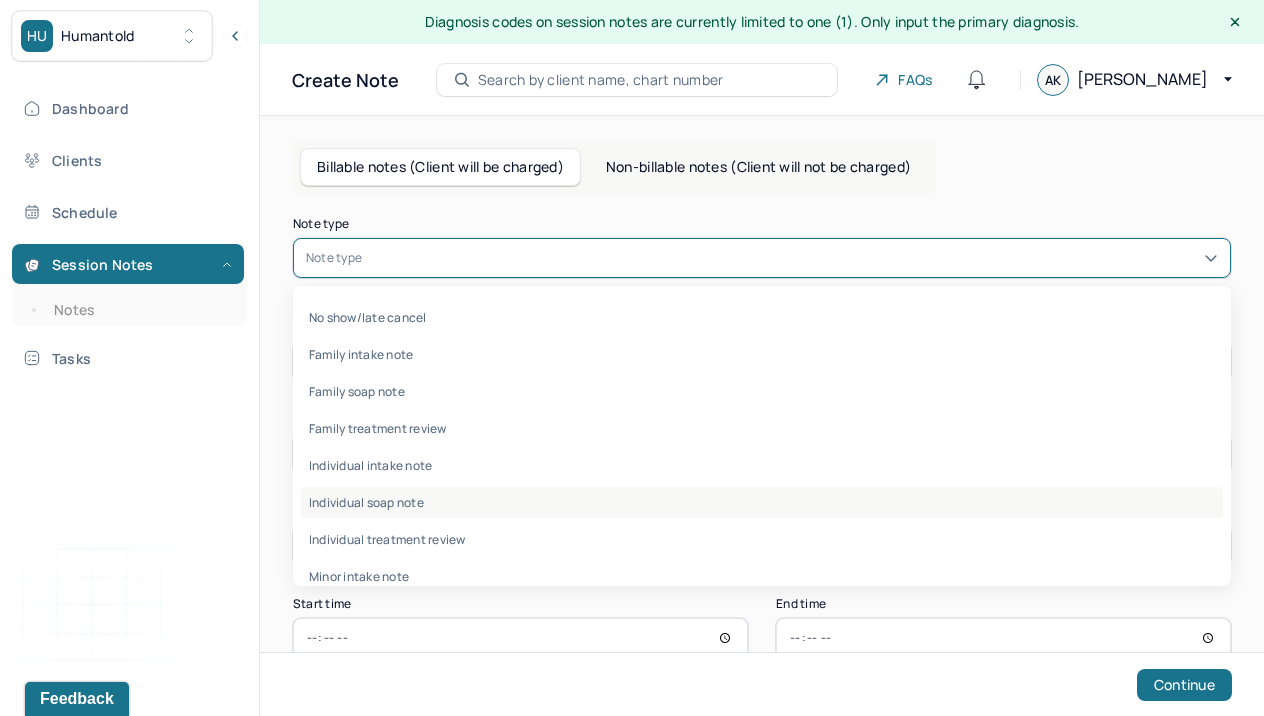 click on "Individual soap note" at bounding box center (762, 502) 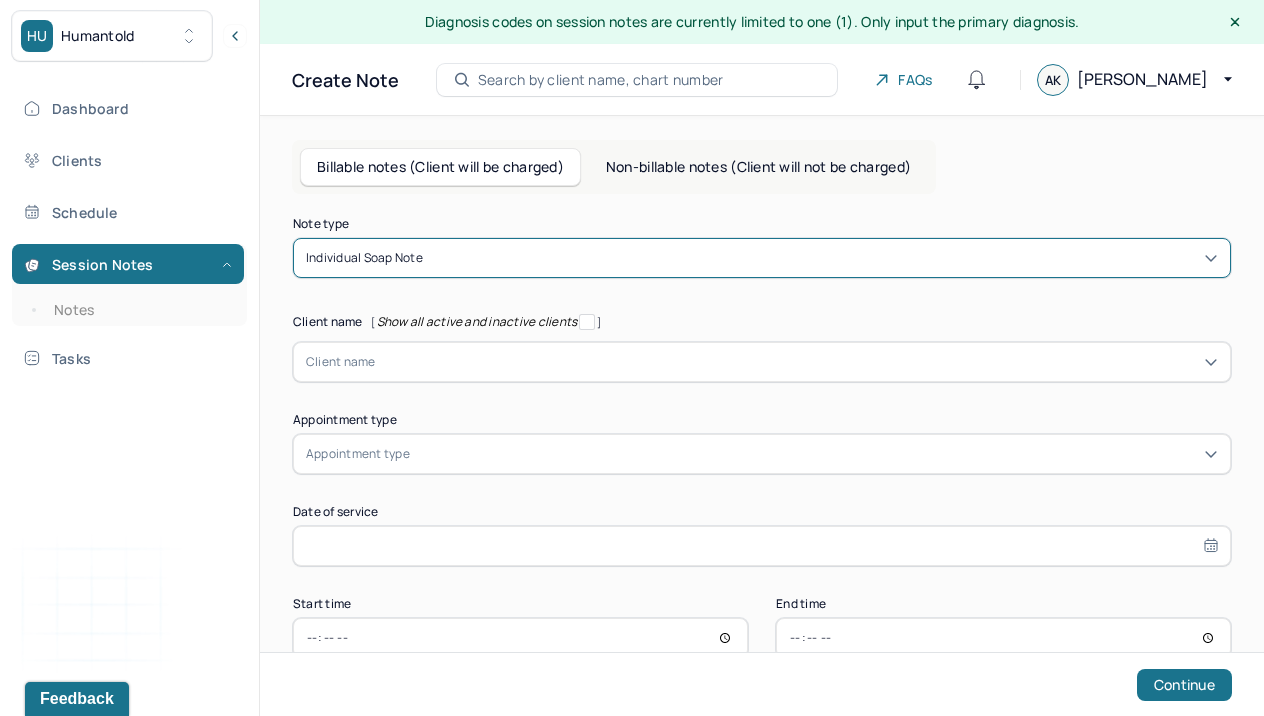 click on "Client name" at bounding box center (341, 362) 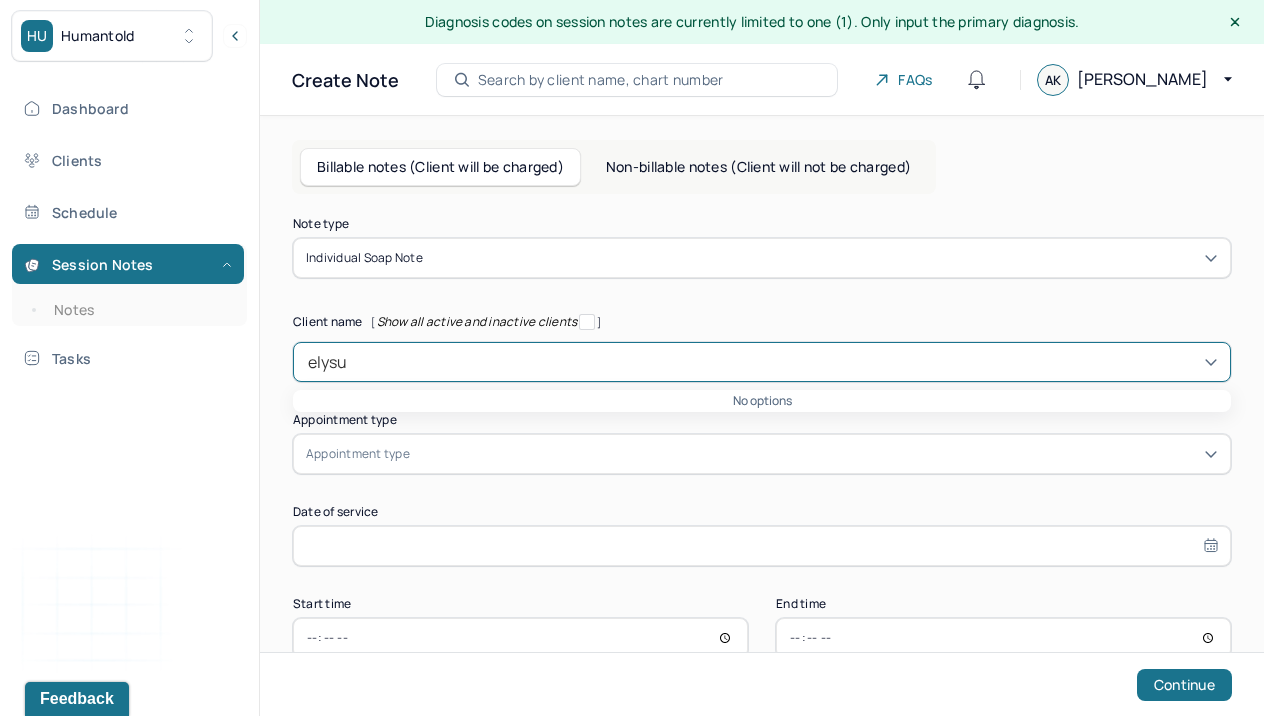 type on "elys" 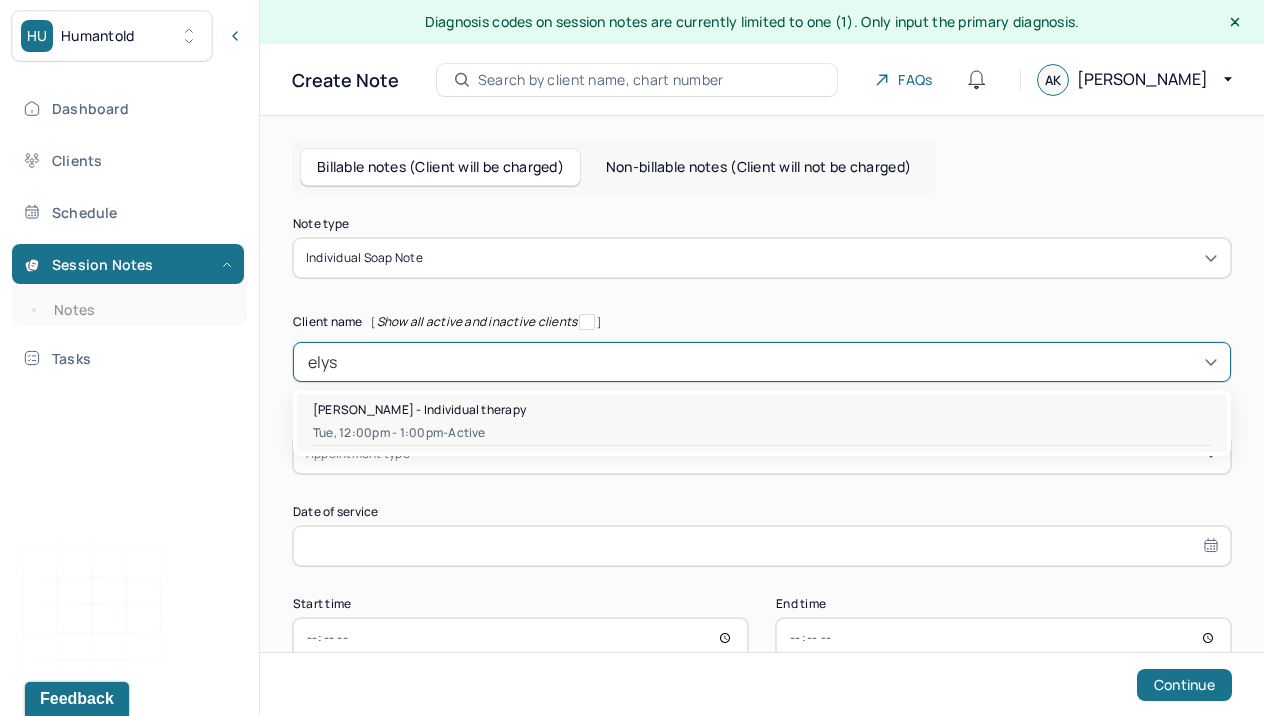 click on "[PERSON_NAME] - Individual therapy" at bounding box center (419, 409) 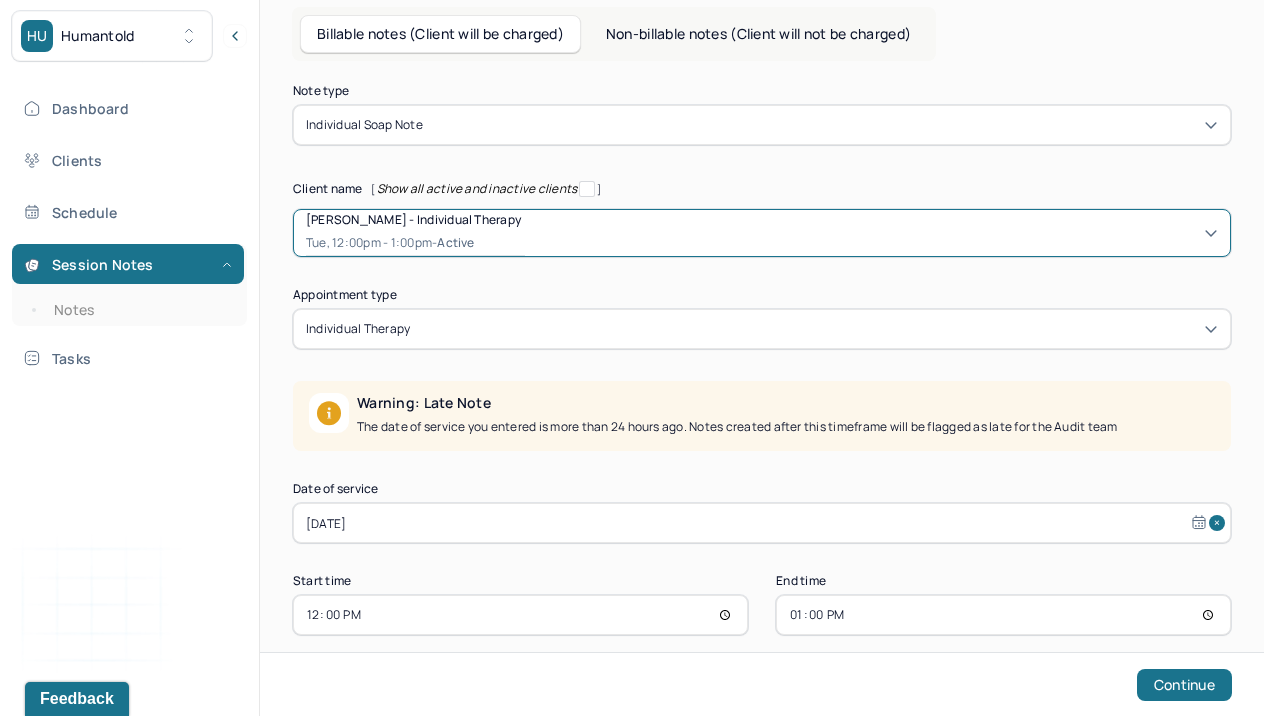 scroll, scrollTop: 157, scrollLeft: 0, axis: vertical 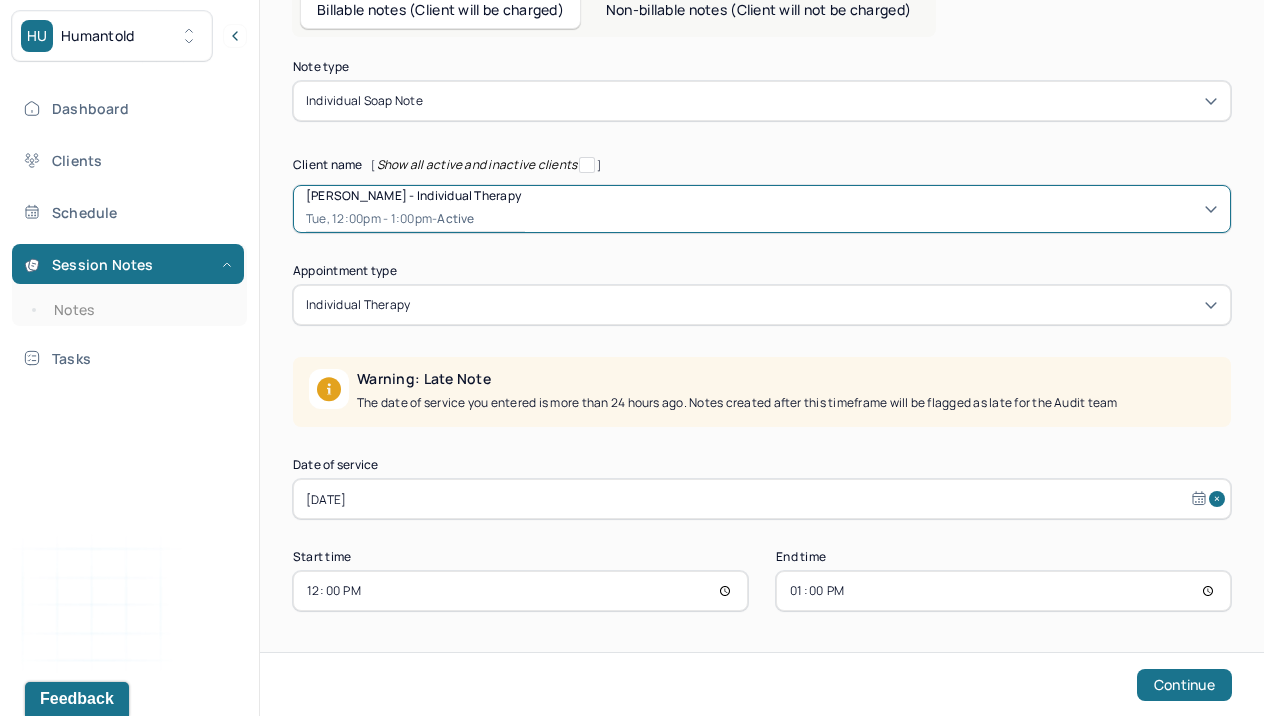 click on "[DATE]" at bounding box center (762, 499) 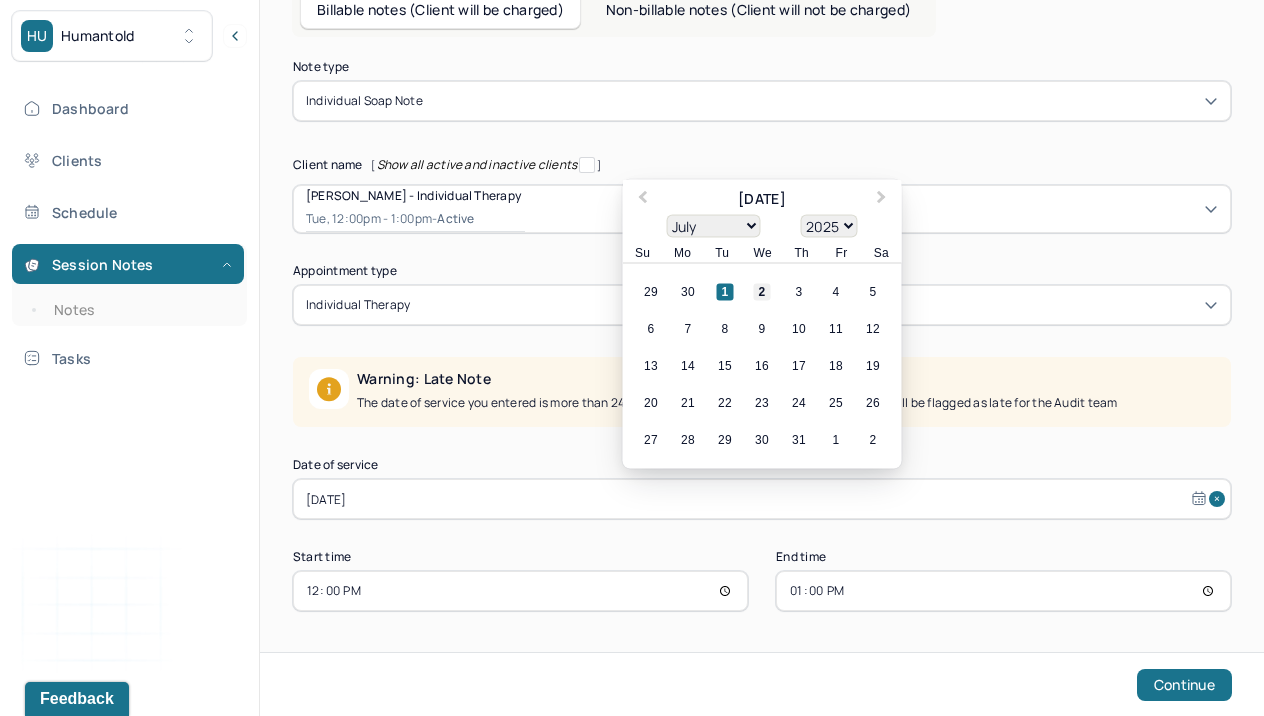 click on "2" at bounding box center [762, 292] 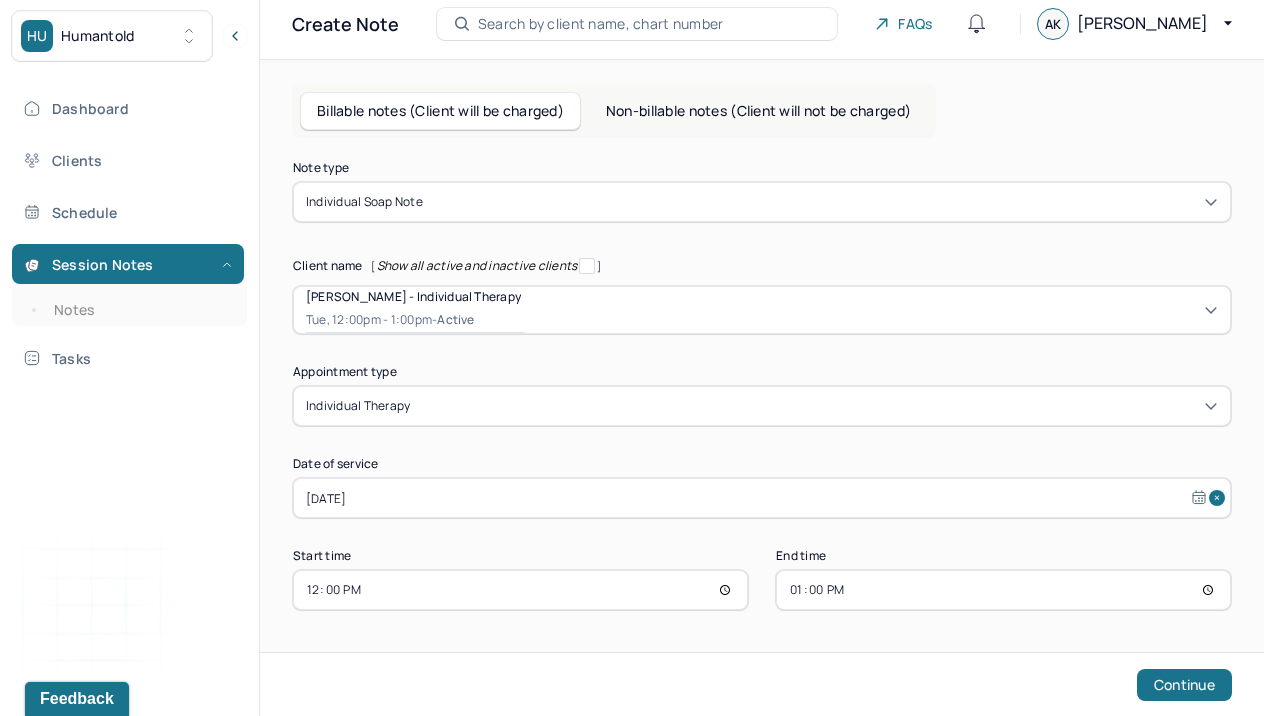 scroll, scrollTop: 55, scrollLeft: 0, axis: vertical 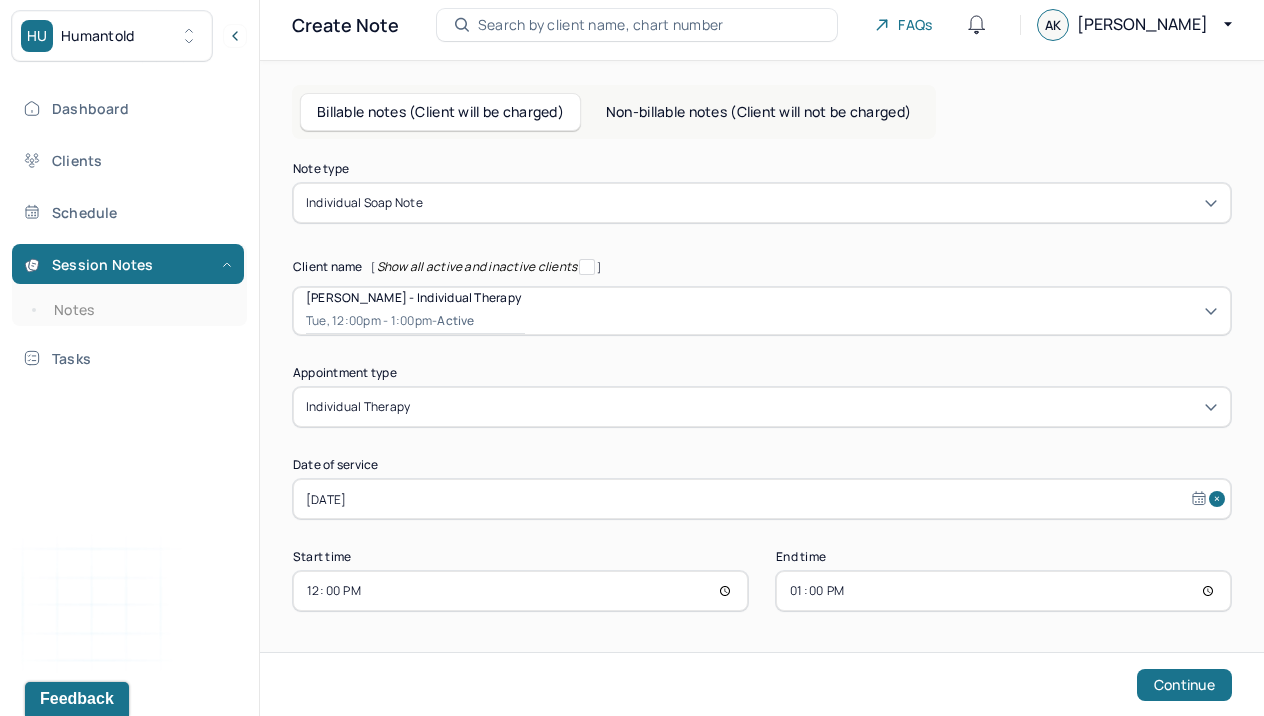 click on "13:00" at bounding box center (1003, 591) 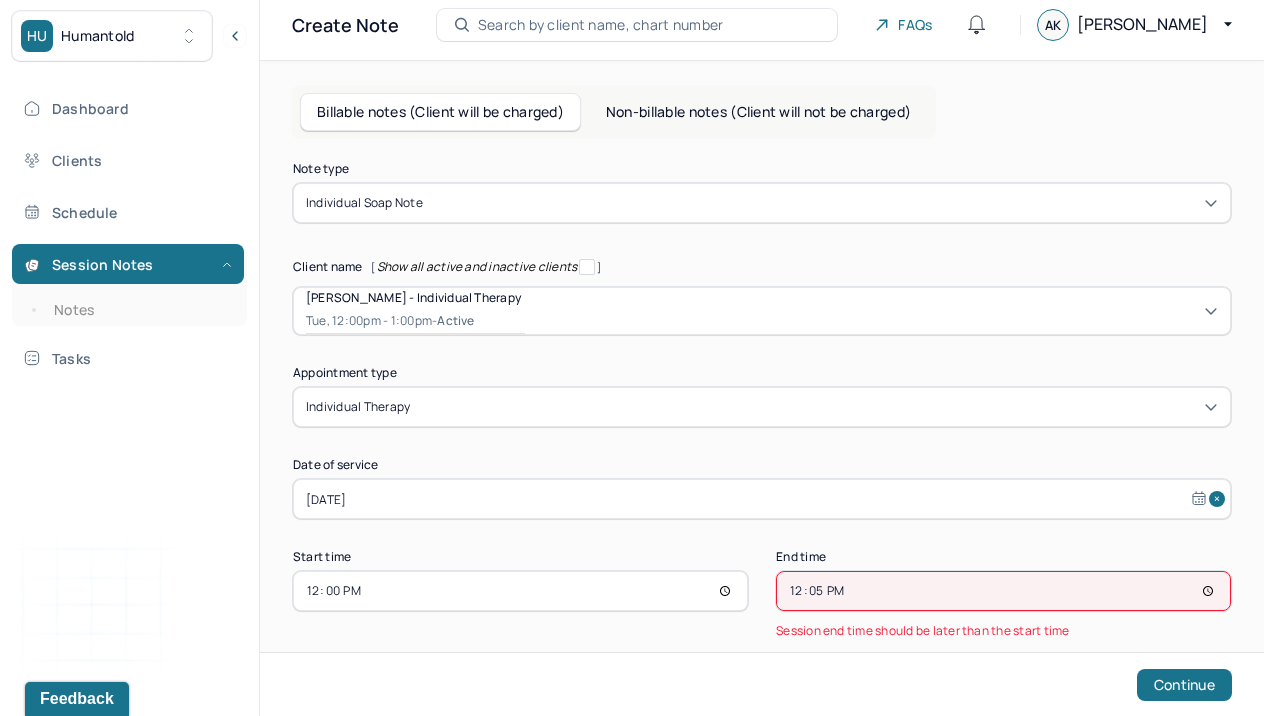 type on "12:55" 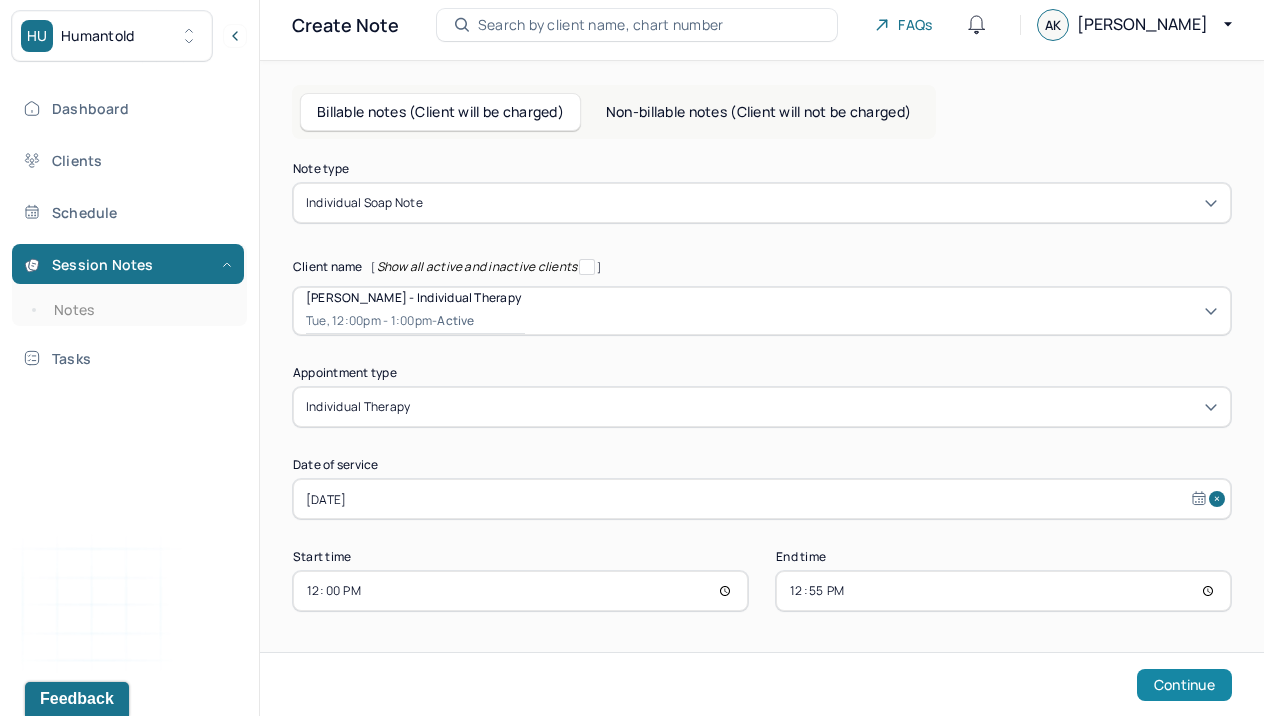 click on "Continue" at bounding box center (1184, 685) 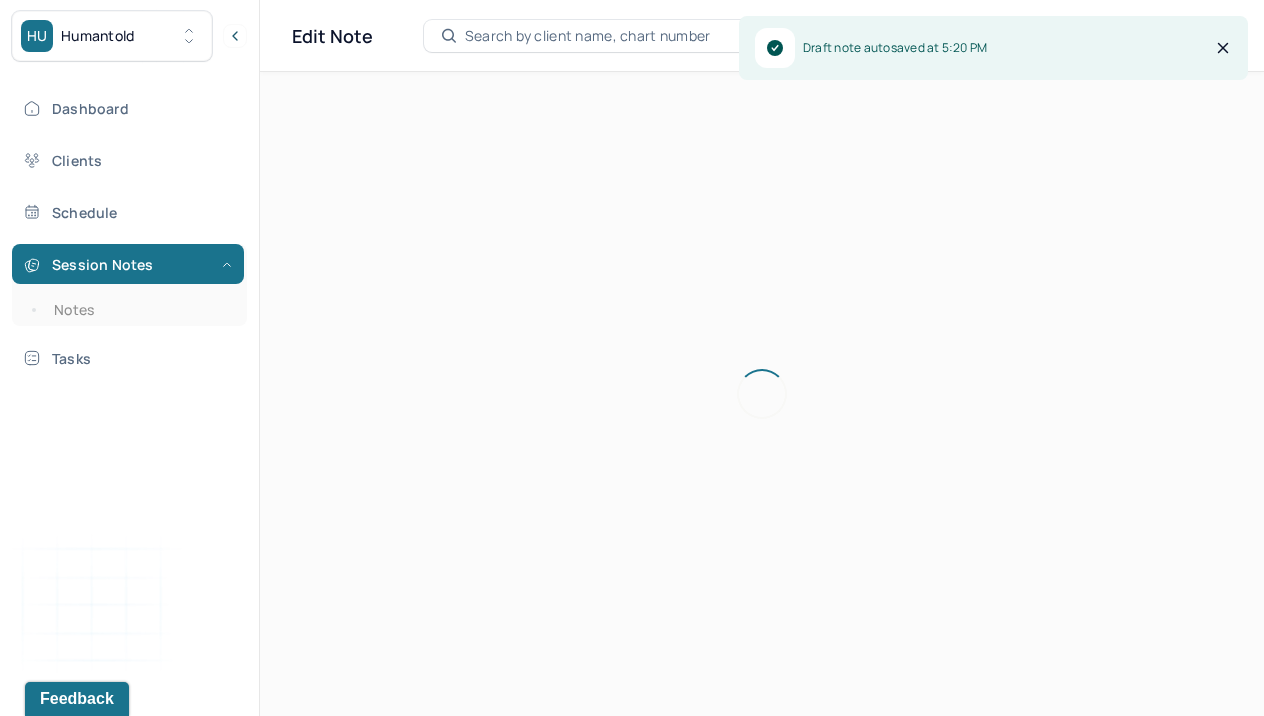 scroll, scrollTop: 36, scrollLeft: 0, axis: vertical 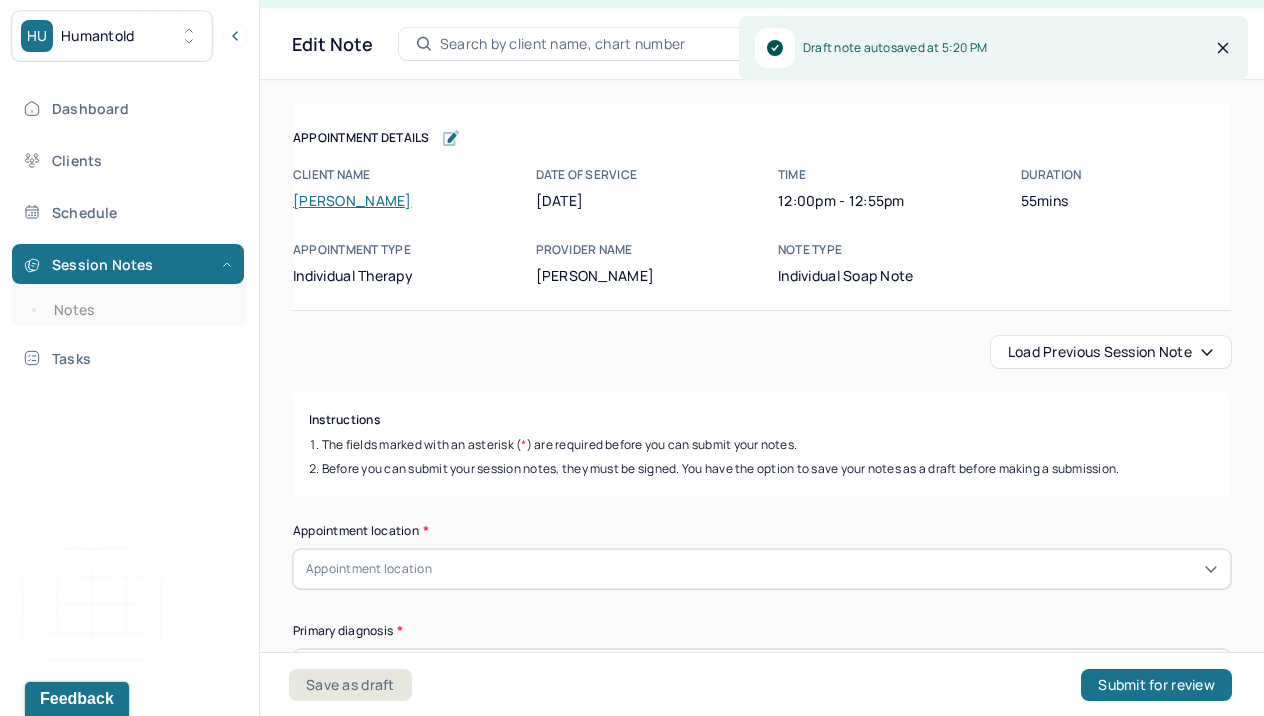 click on "Load previous session note" at bounding box center [1111, 352] 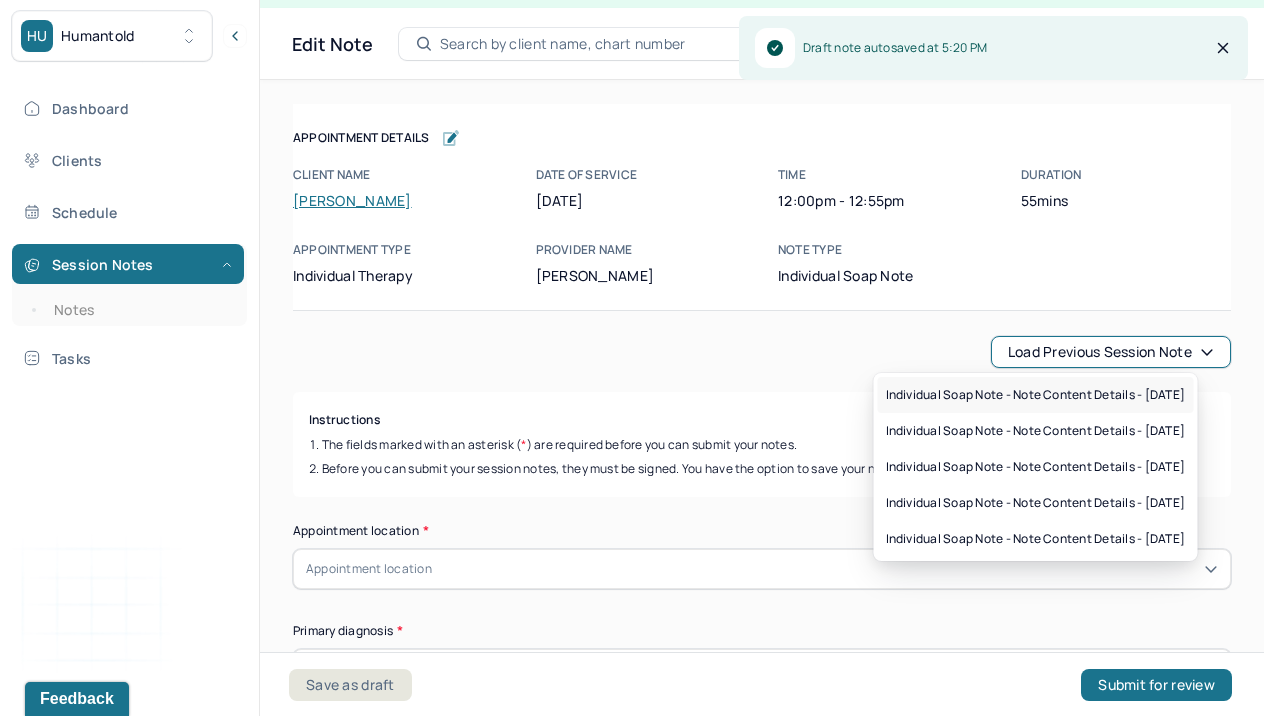 click on "Individual soap note   - Note content Details -   [DATE]" at bounding box center [1036, 395] 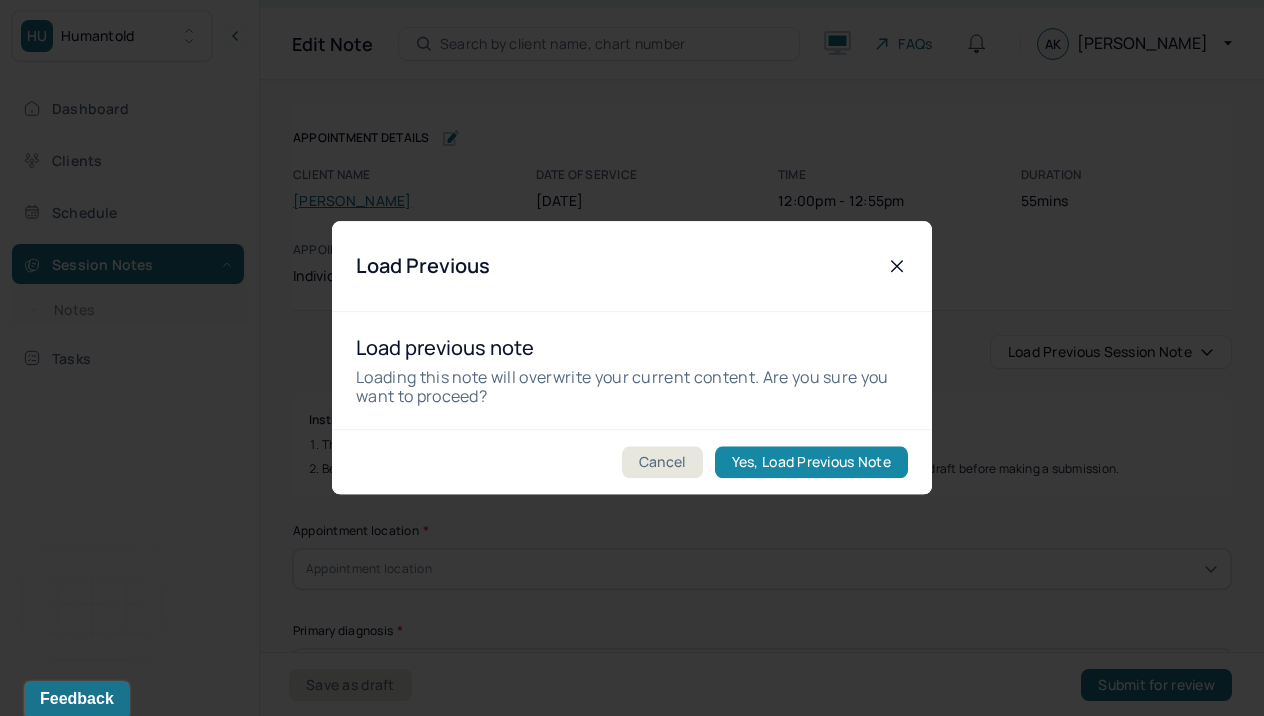 click on "Yes, Load Previous Note" at bounding box center (811, 463) 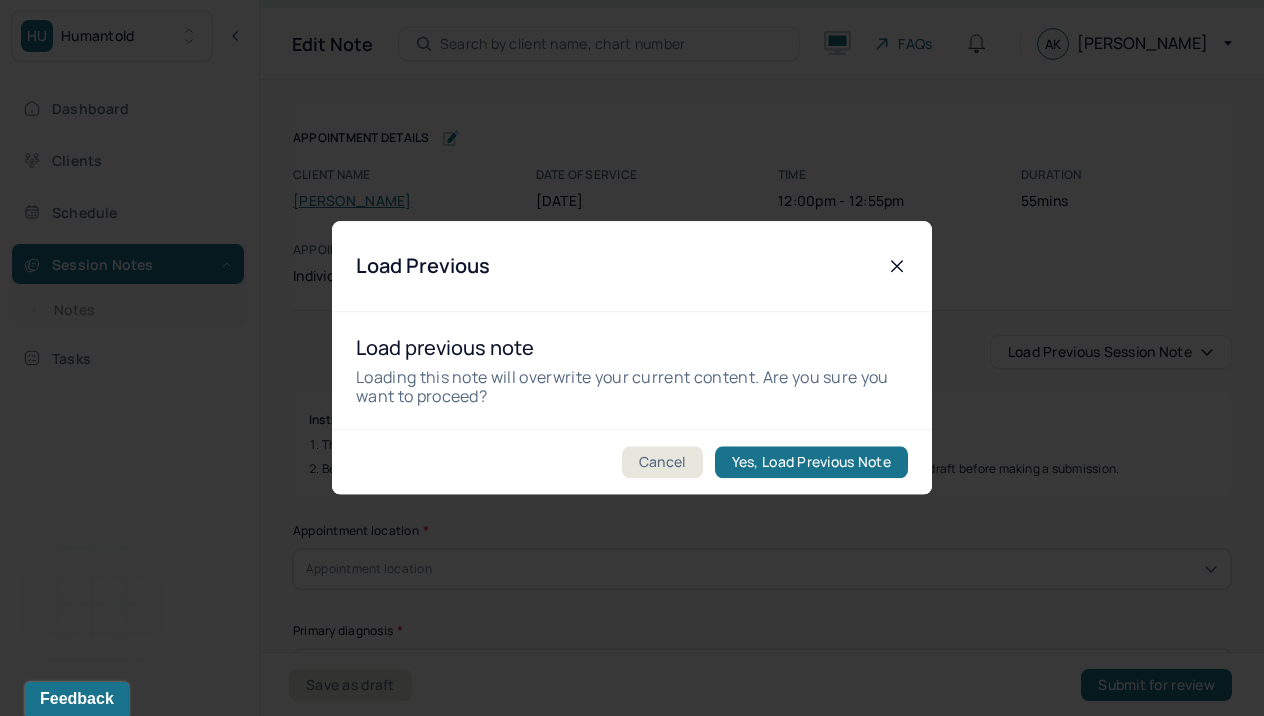 type on "The client presented with observable signs of irritability, overwhelm, stress, frustration, and anxiety. She demonstrated consistent engagement and maintained eye contact, though she was briefly sidetracked by surrounding noises." 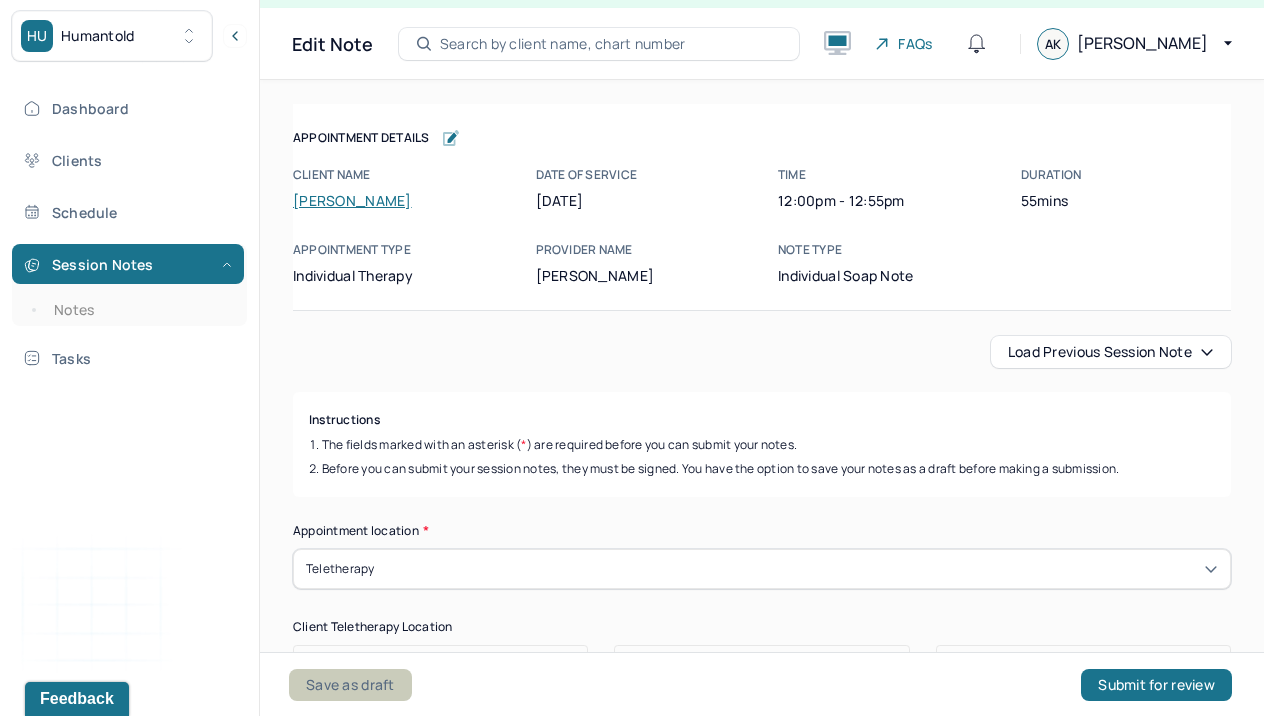 click on "Save as draft" at bounding box center (350, 685) 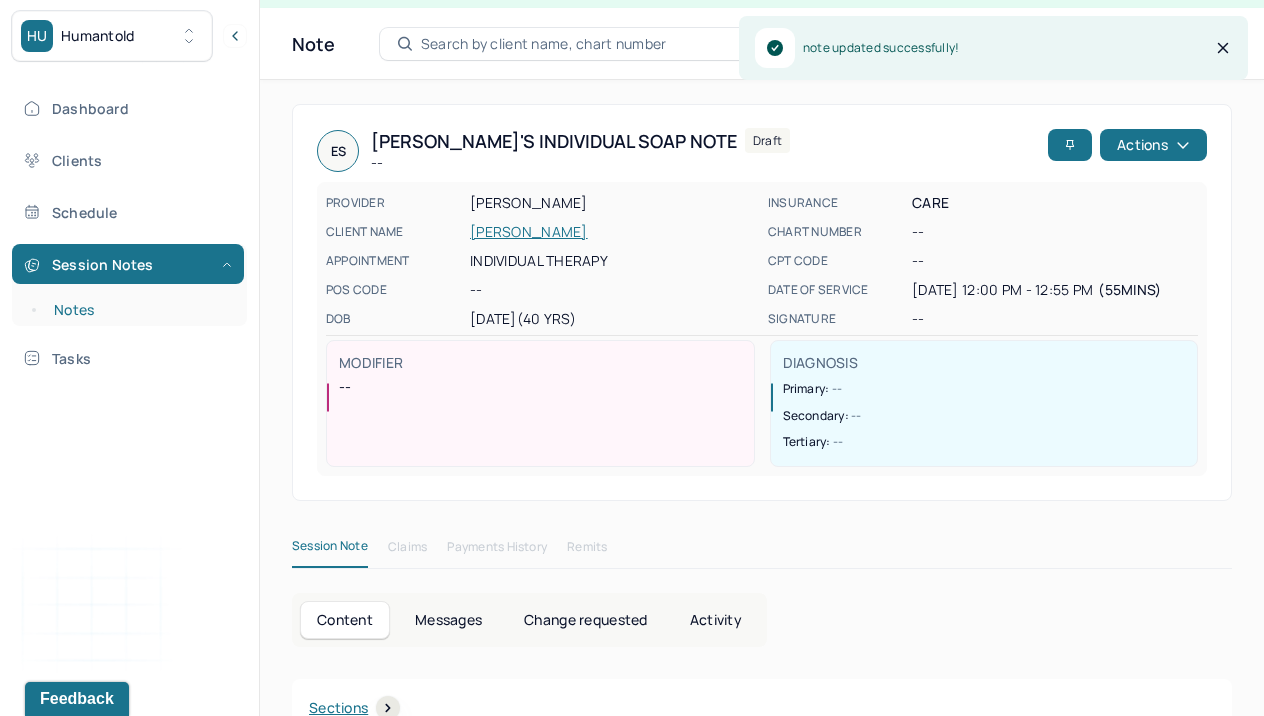 click on "Notes" at bounding box center (139, 310) 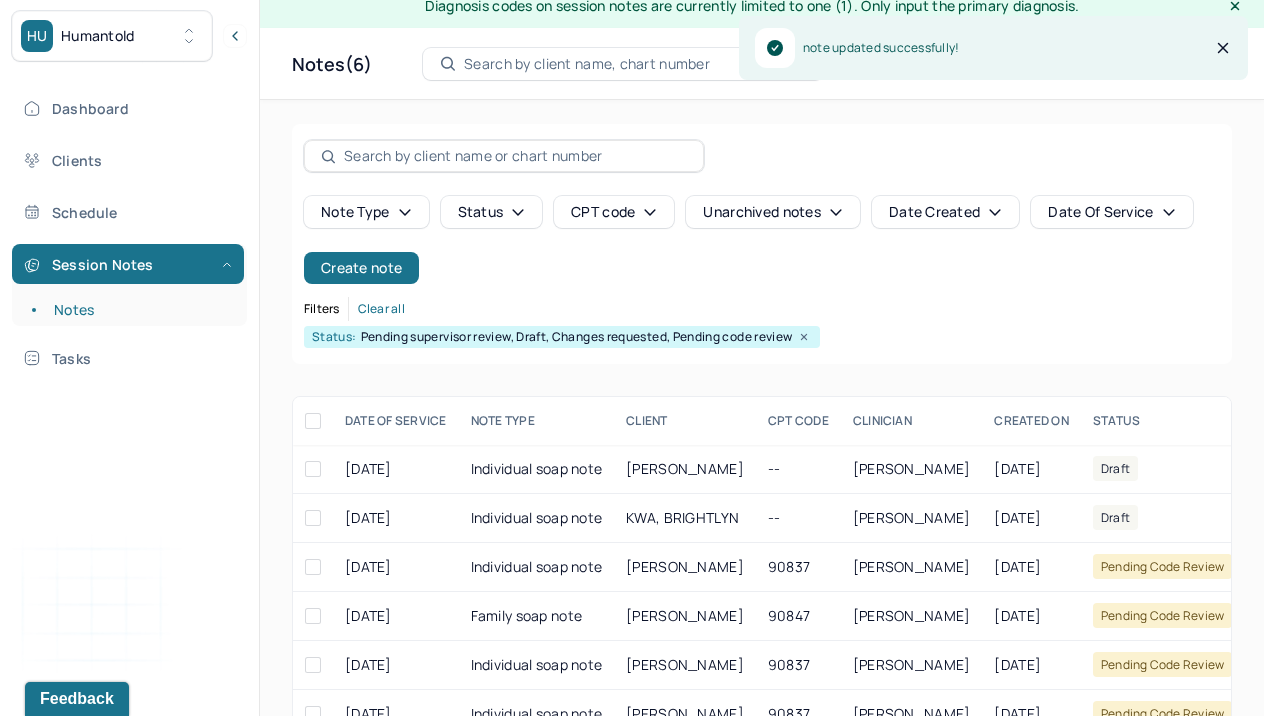 scroll, scrollTop: 36, scrollLeft: 0, axis: vertical 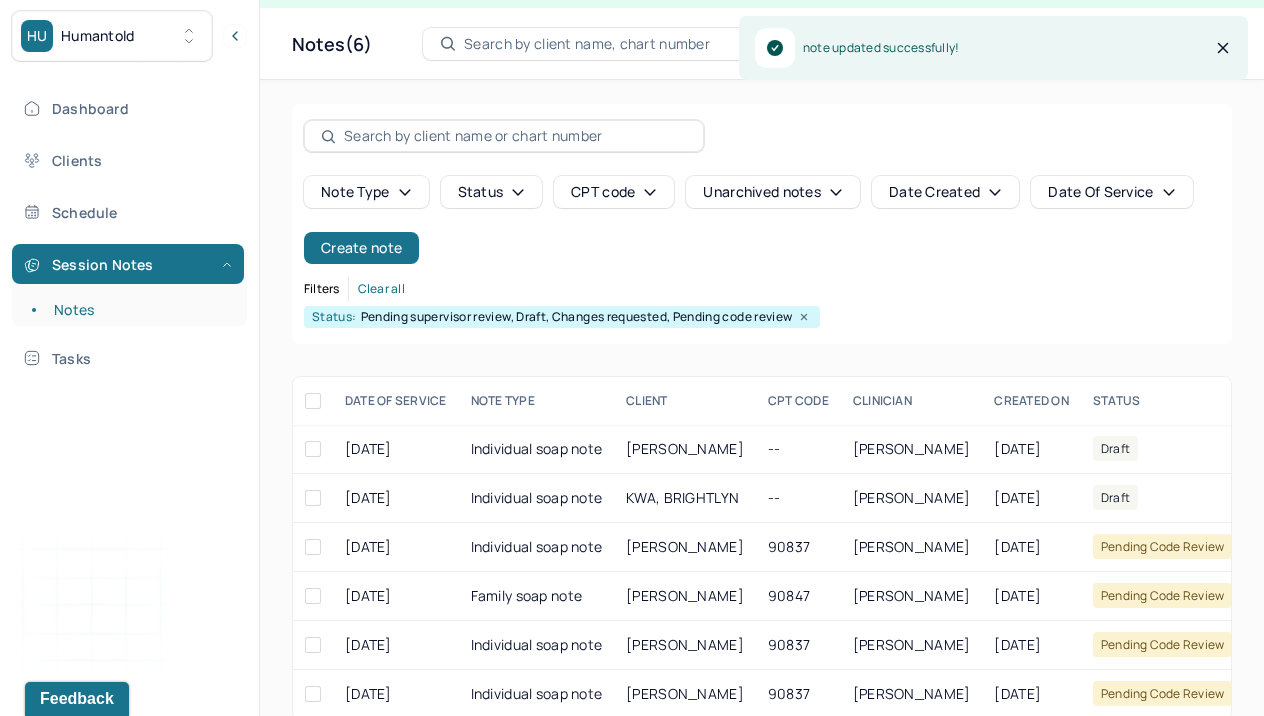 click on "Note type     Status     CPT code     Unarchived notes     Date Created     Date Of Service     Create note   Filters   Clear all   Status: Pending supervisor review, Draft, Changes requested, Pending code review" at bounding box center [762, 224] 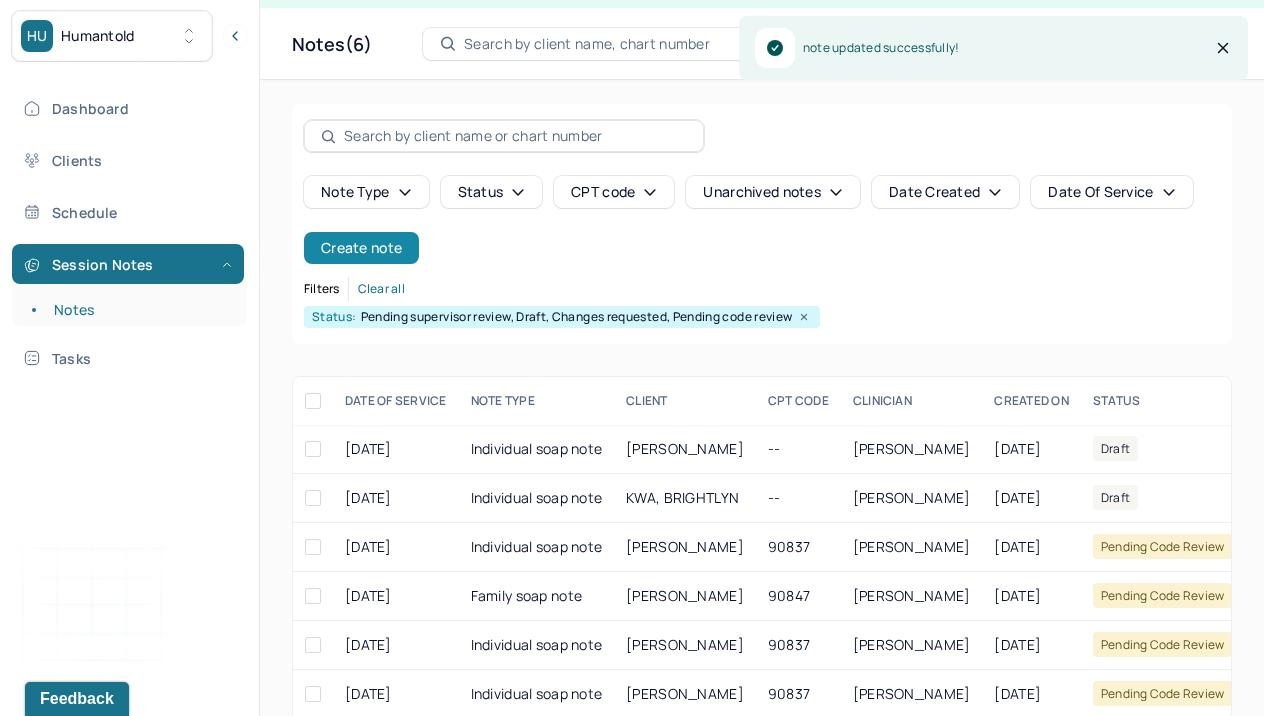 click on "Create note" at bounding box center (361, 248) 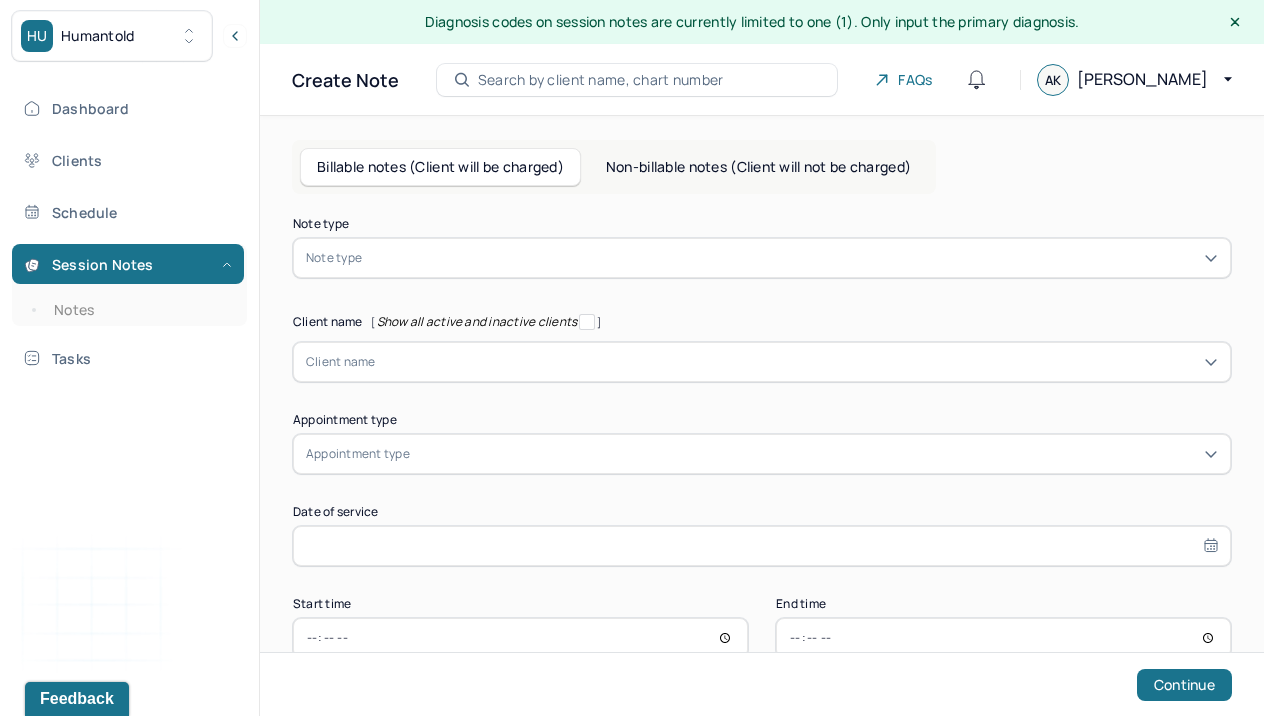 click at bounding box center [792, 258] 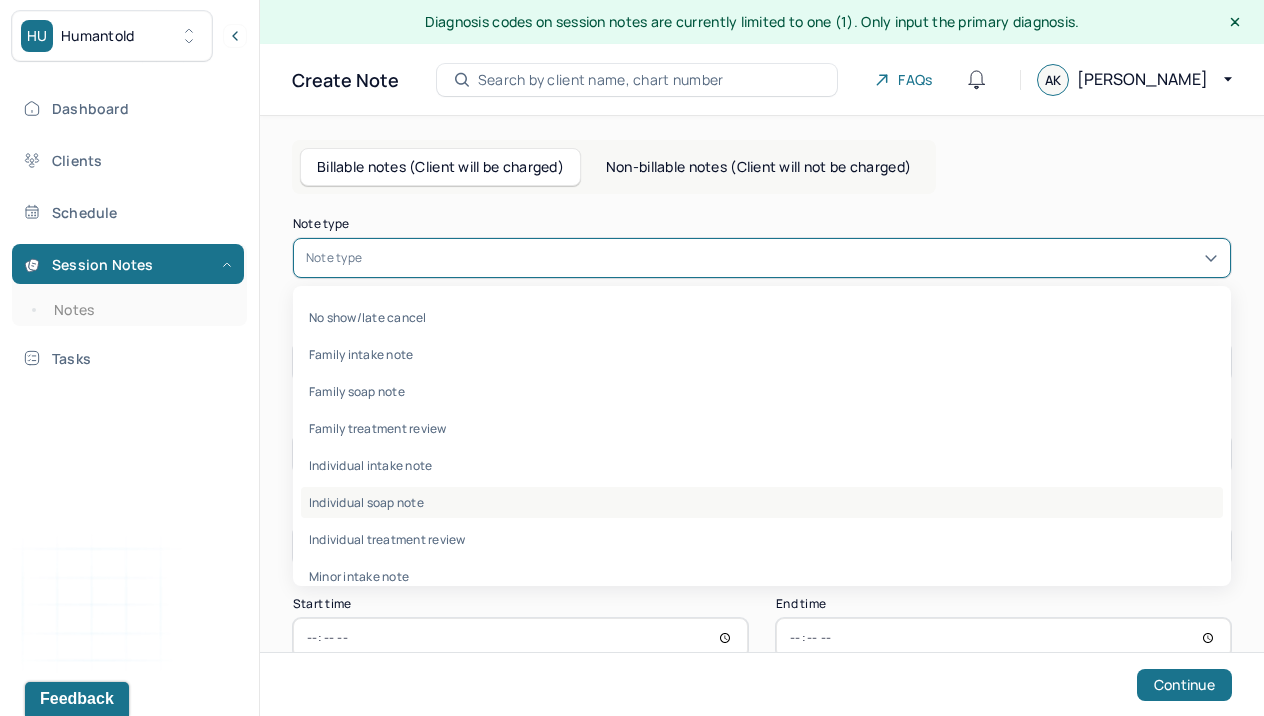 click on "Individual soap note" at bounding box center [762, 502] 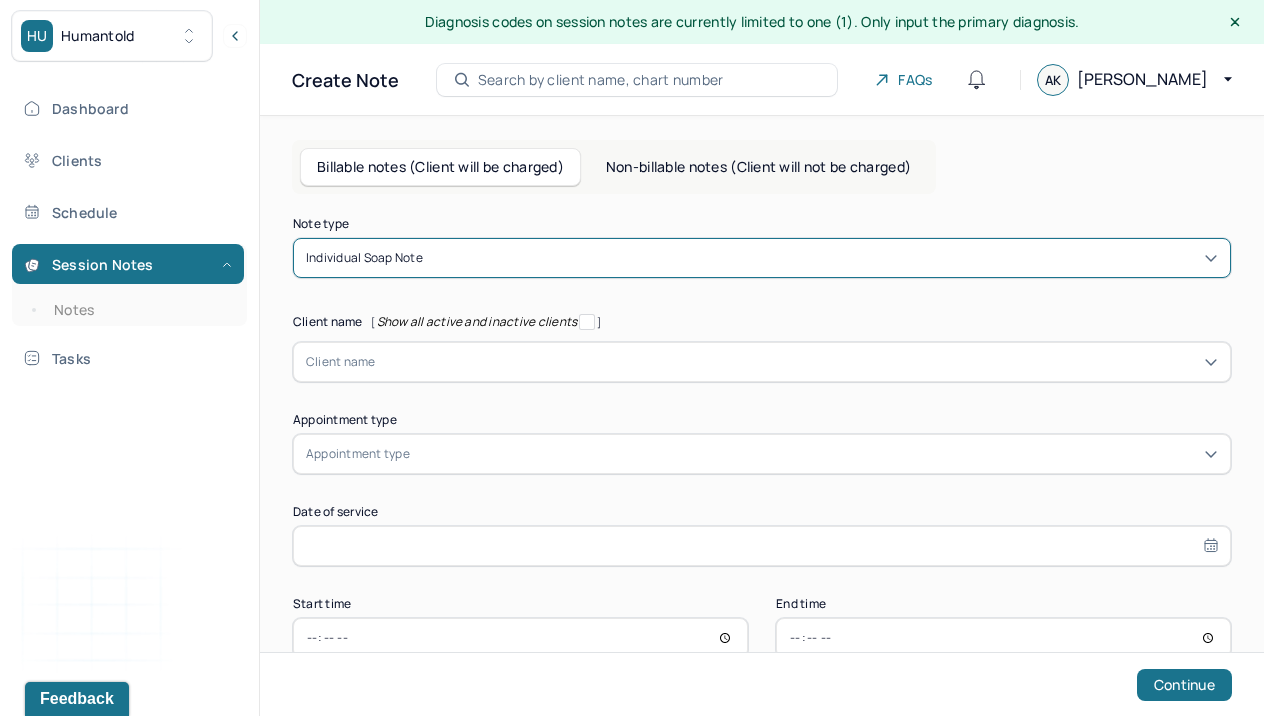 click at bounding box center (797, 362) 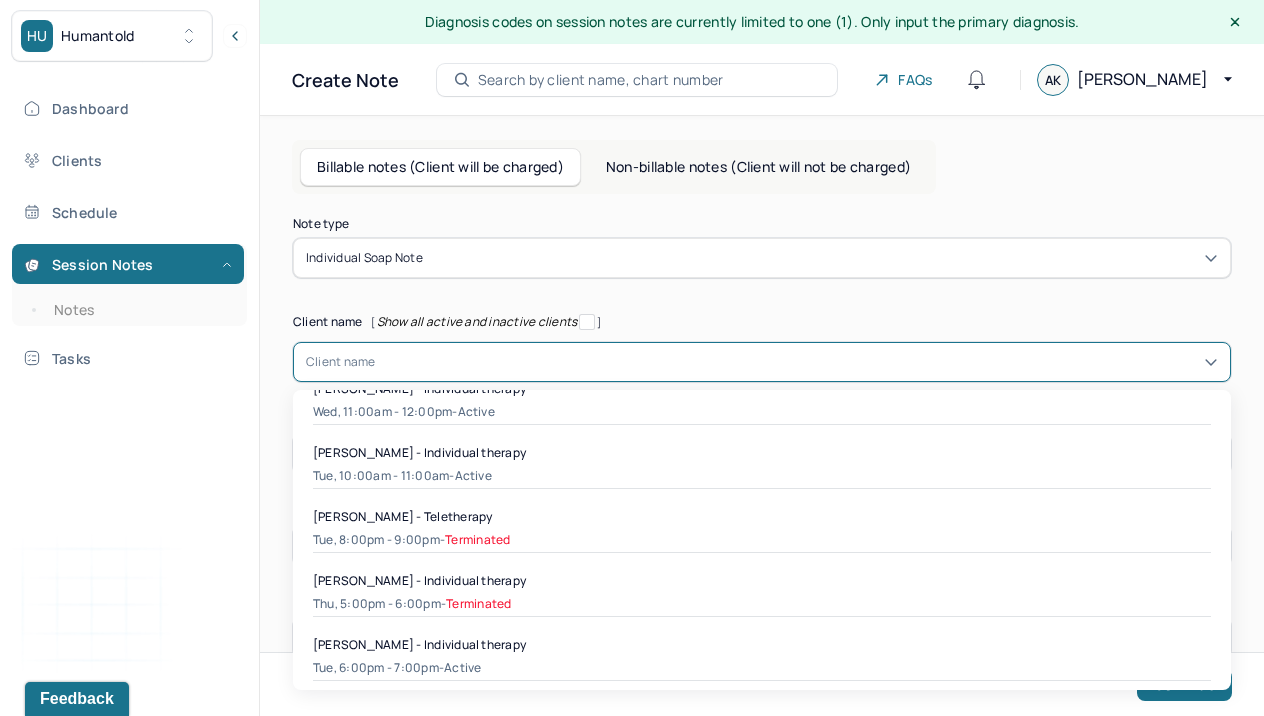 scroll, scrollTop: 1059, scrollLeft: 0, axis: vertical 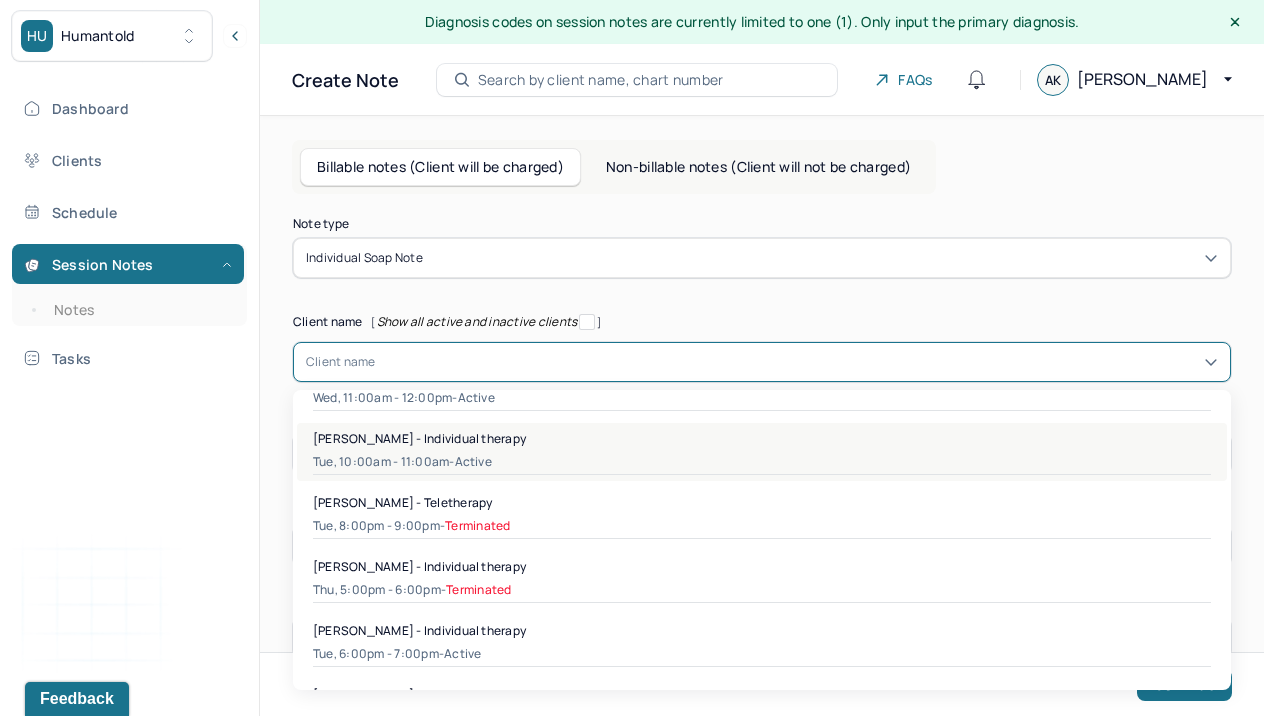 click on "Tue, 10:00am - 11:00am  -  active" at bounding box center (762, 462) 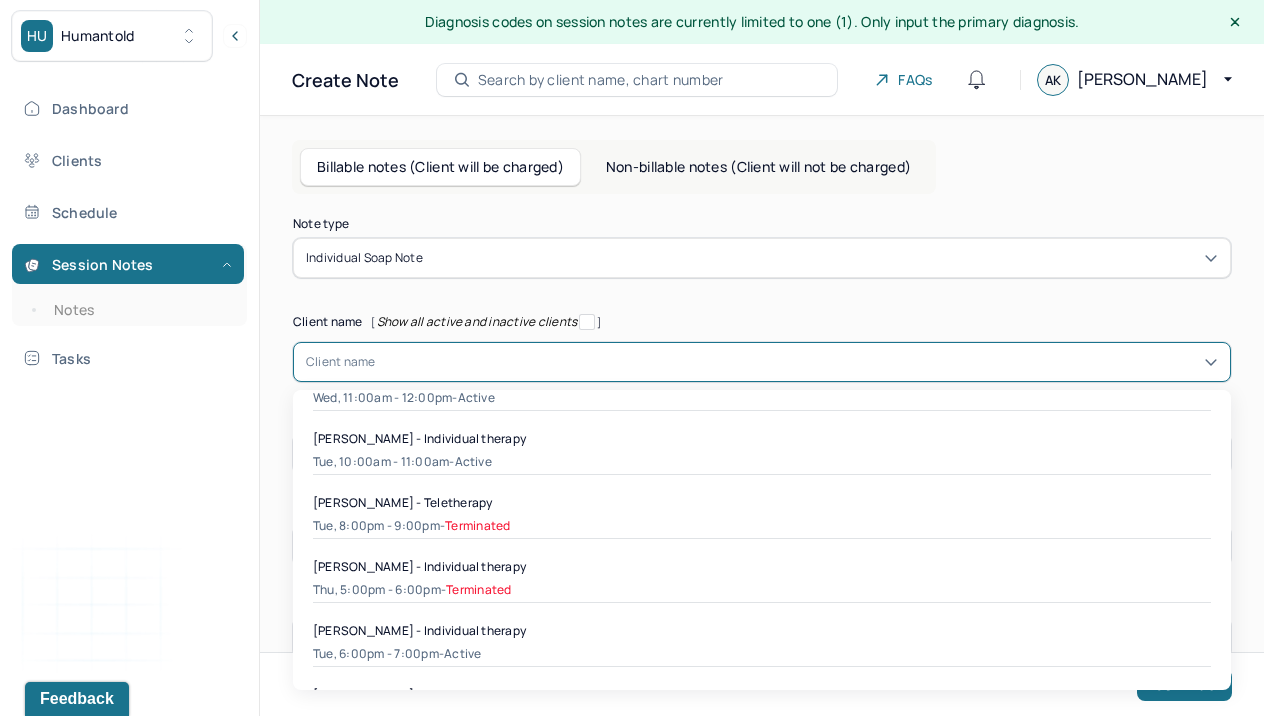 type on "[DATE]" 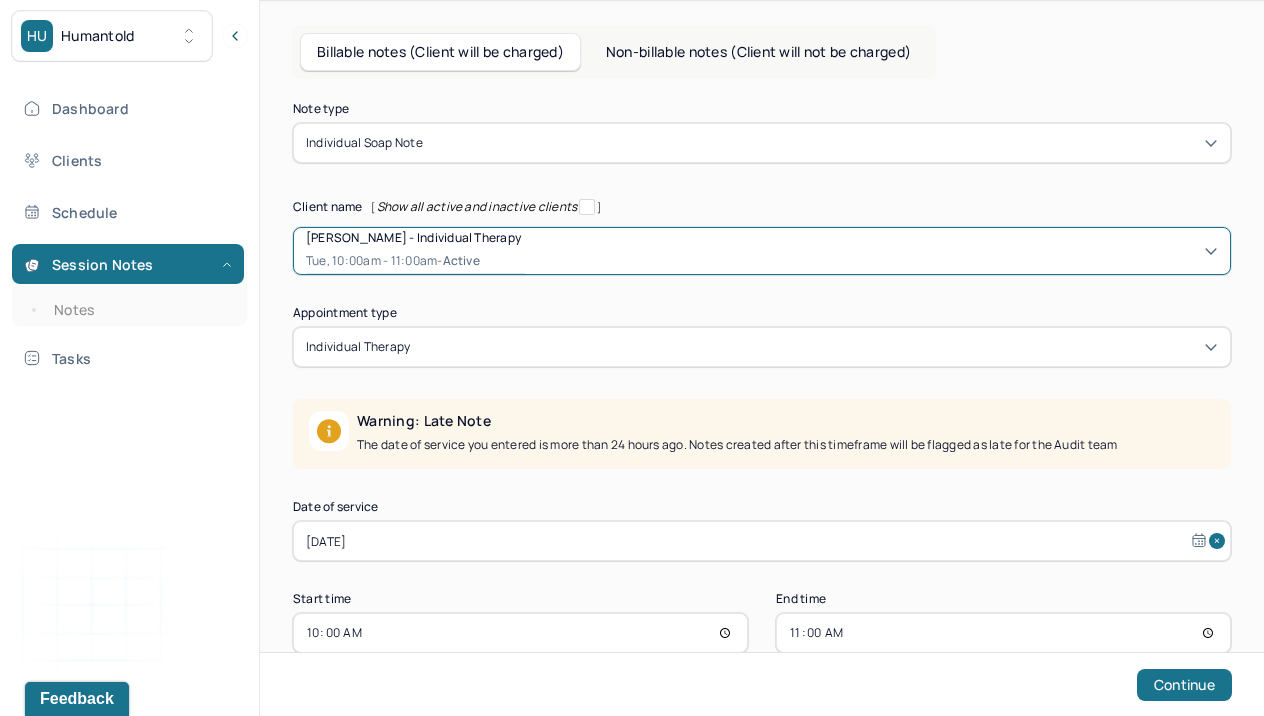scroll, scrollTop: 157, scrollLeft: 0, axis: vertical 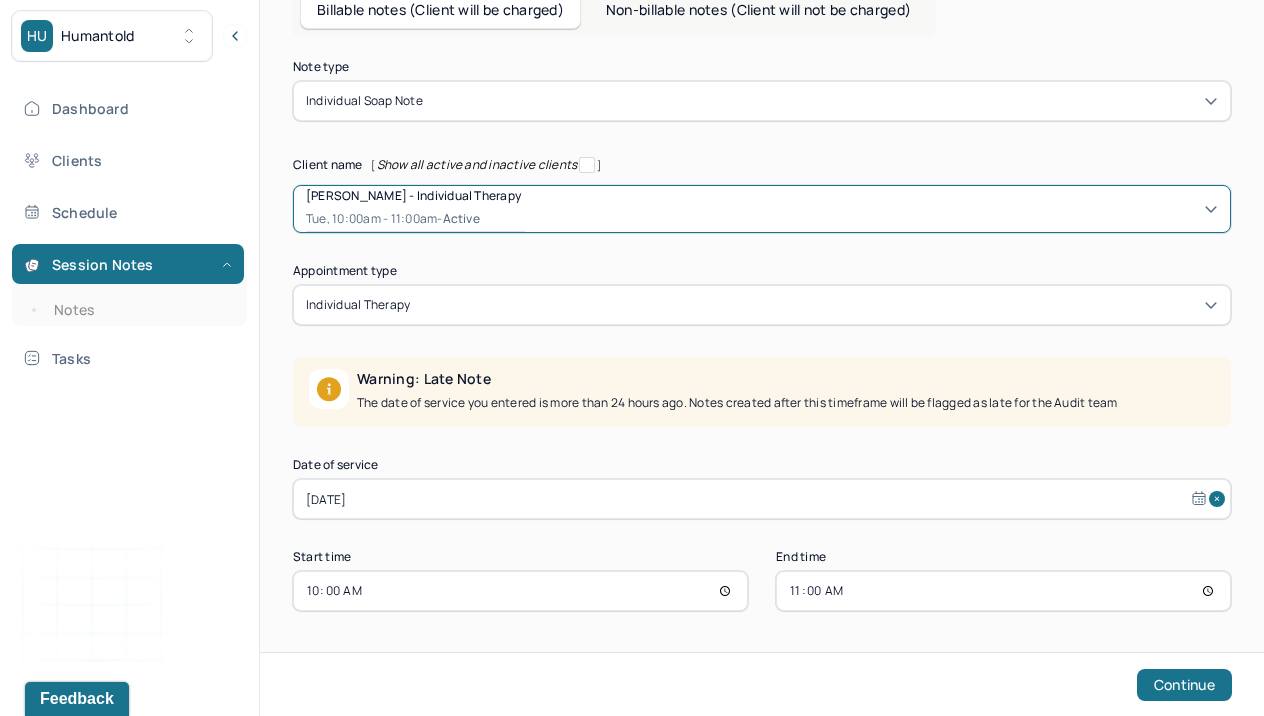 click on "[DATE]" at bounding box center (762, 499) 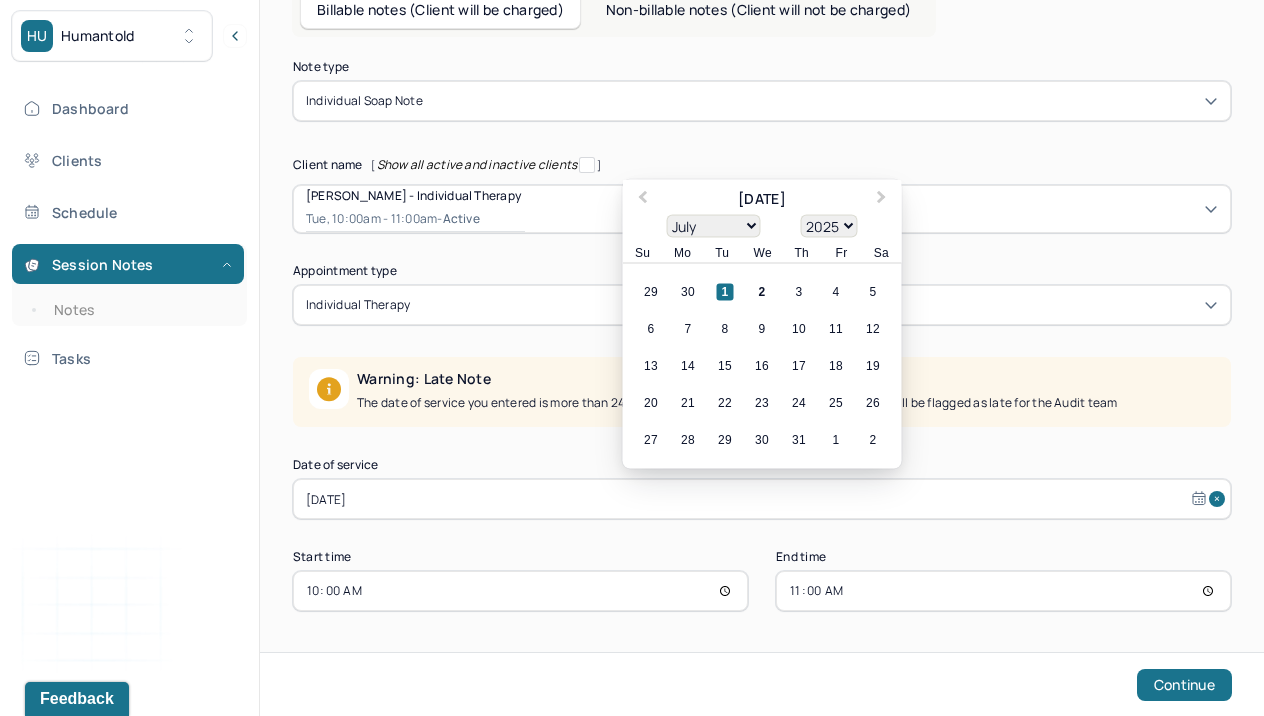 click on "2" at bounding box center (762, 292) 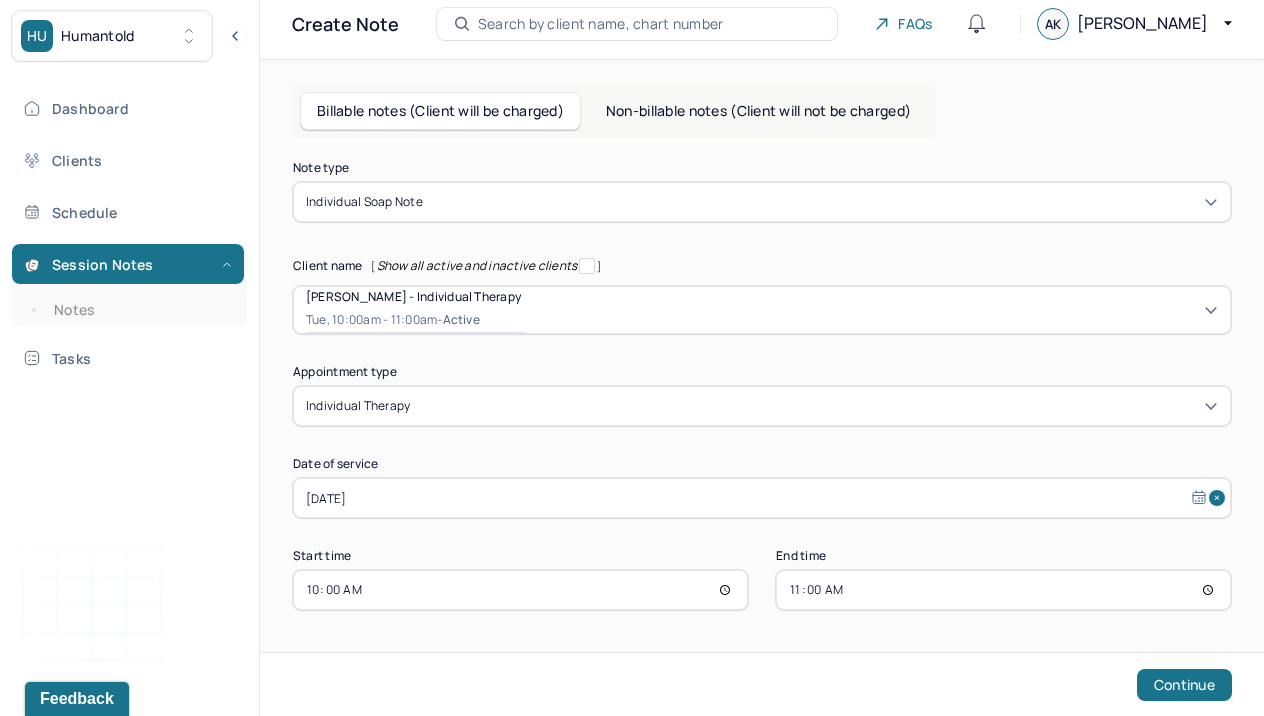 scroll, scrollTop: 55, scrollLeft: 0, axis: vertical 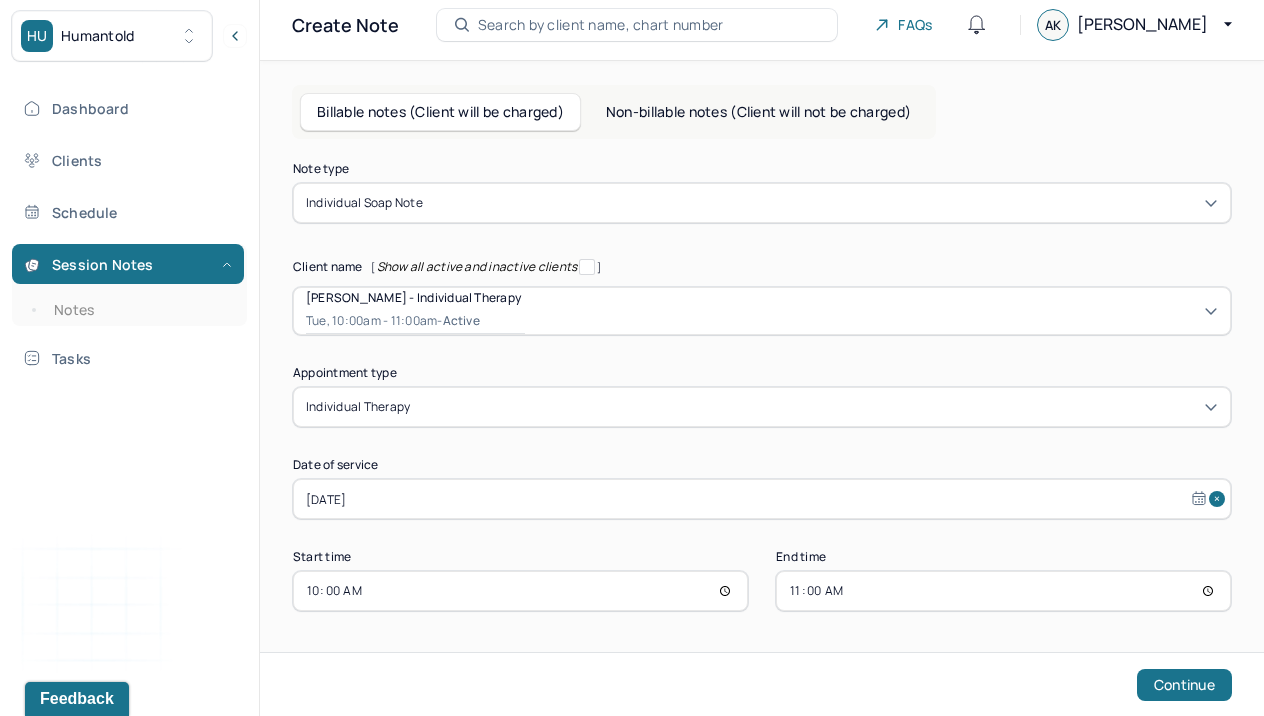 click on "10:00" at bounding box center (520, 591) 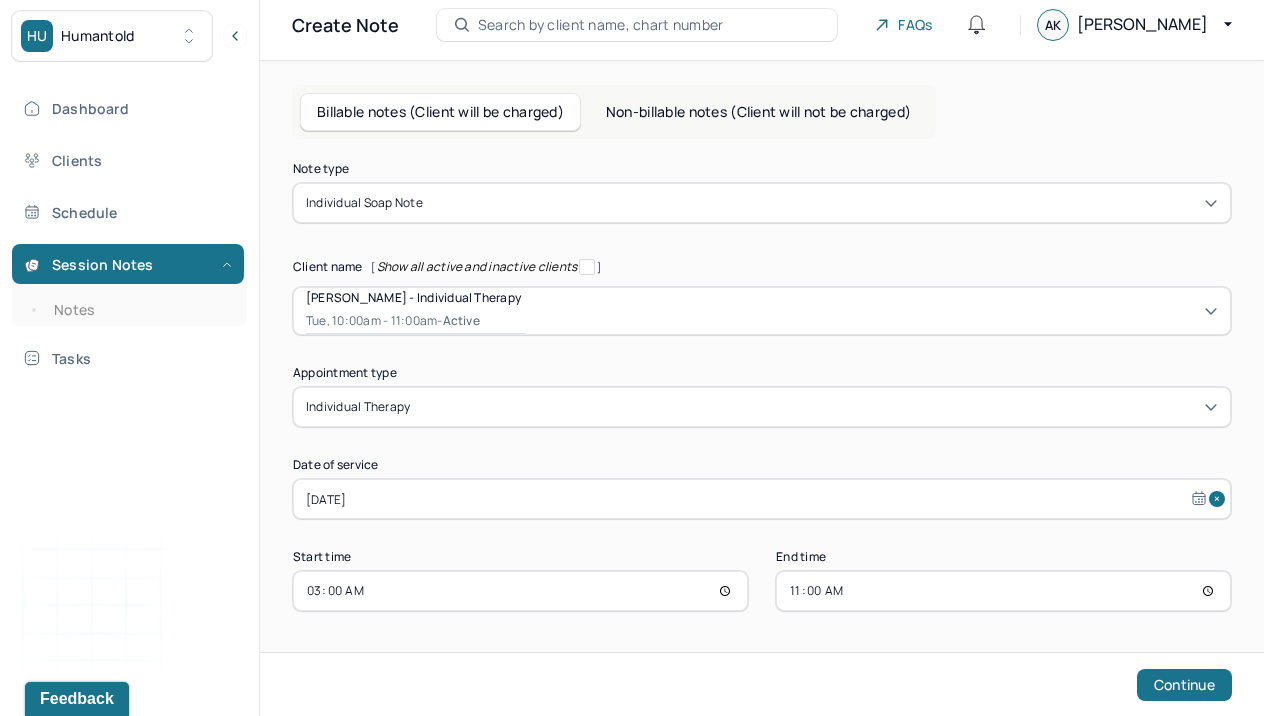 type on "15:00" 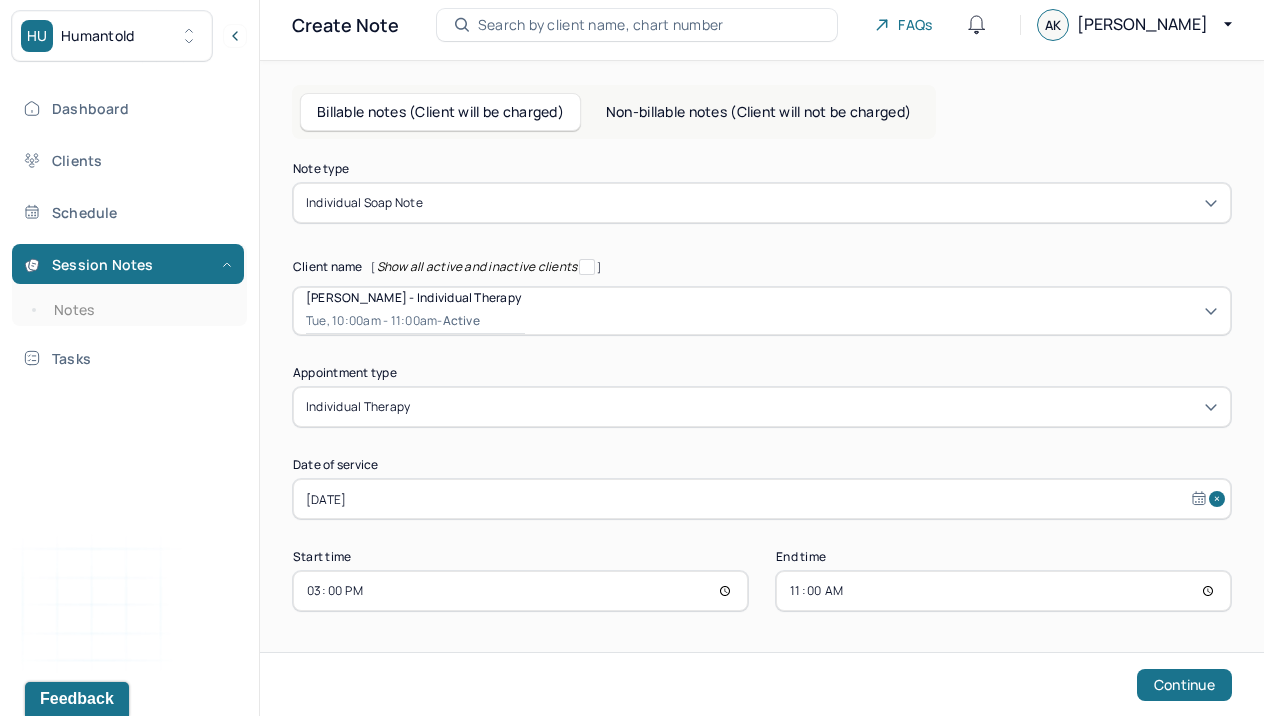 click on "11:00" at bounding box center (1003, 591) 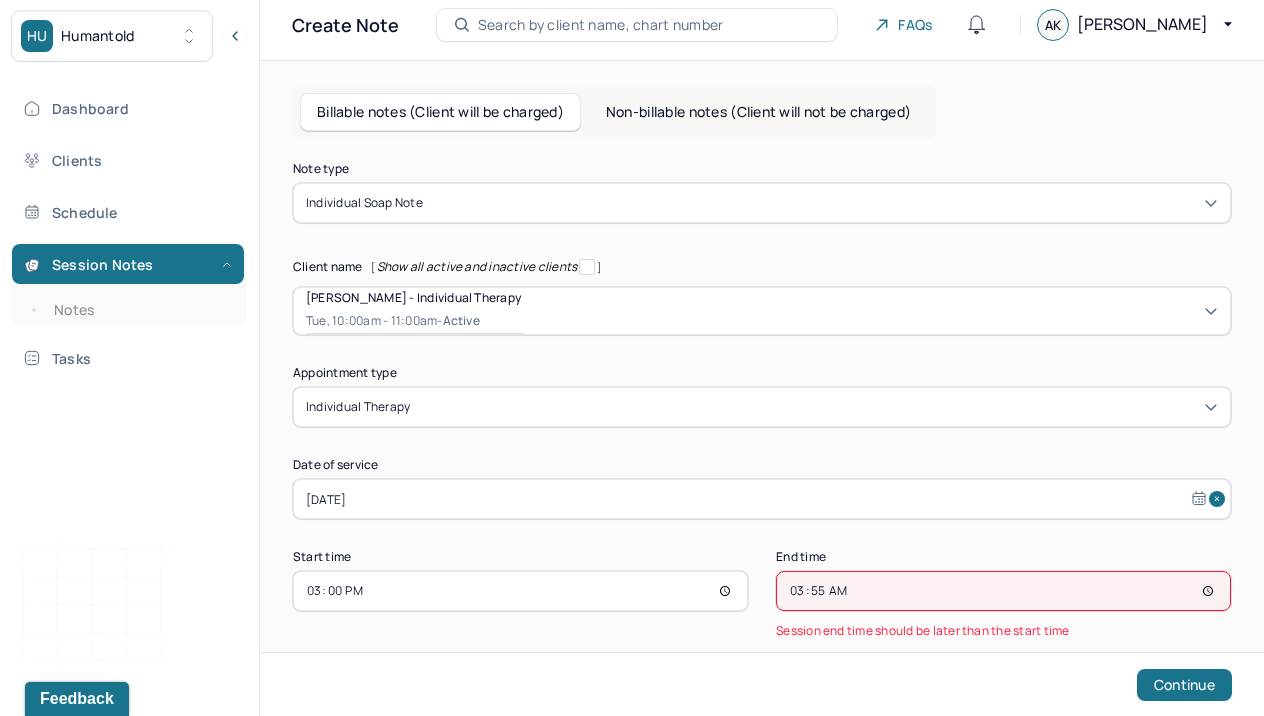 type on "15:55" 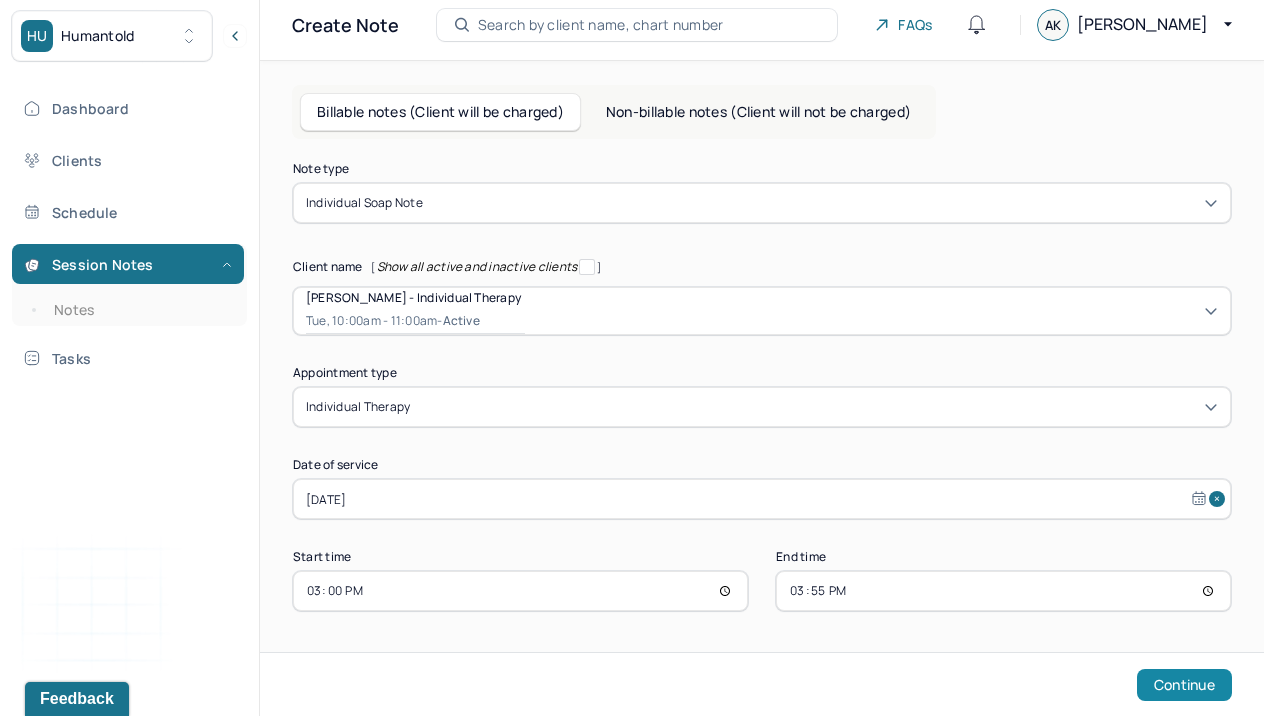 click on "Continue" at bounding box center (1184, 685) 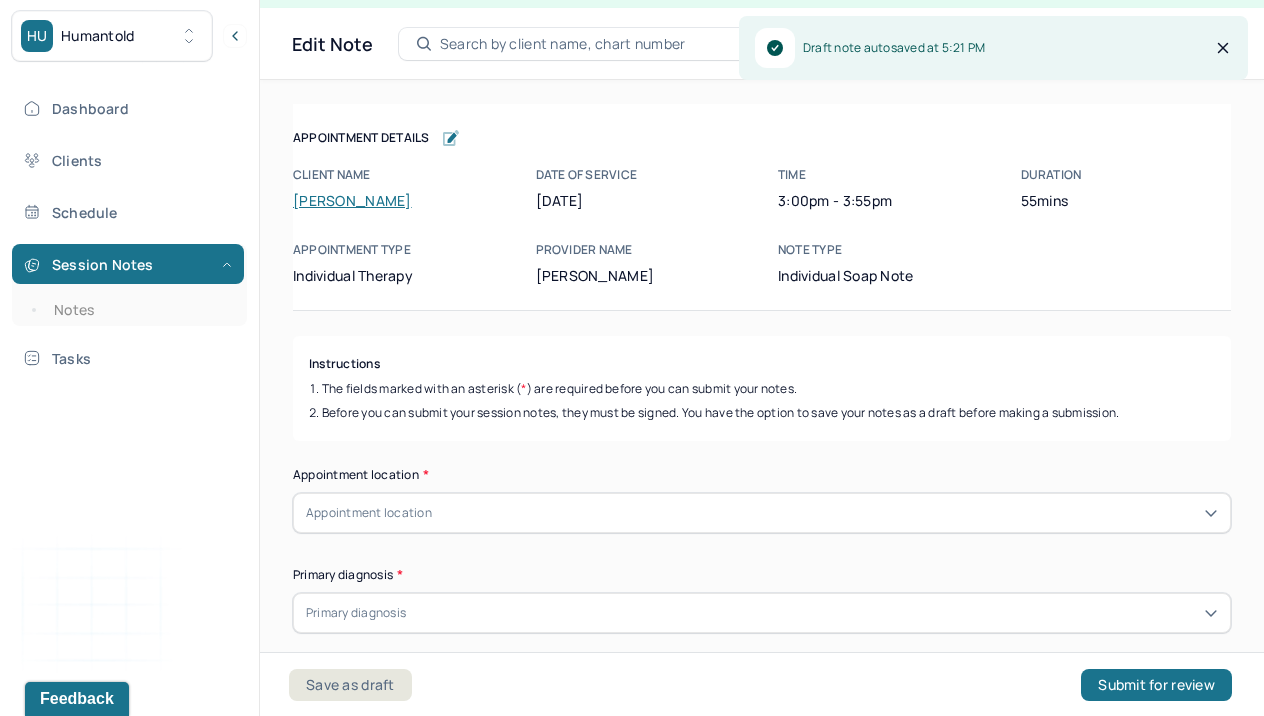 scroll, scrollTop: 36, scrollLeft: 0, axis: vertical 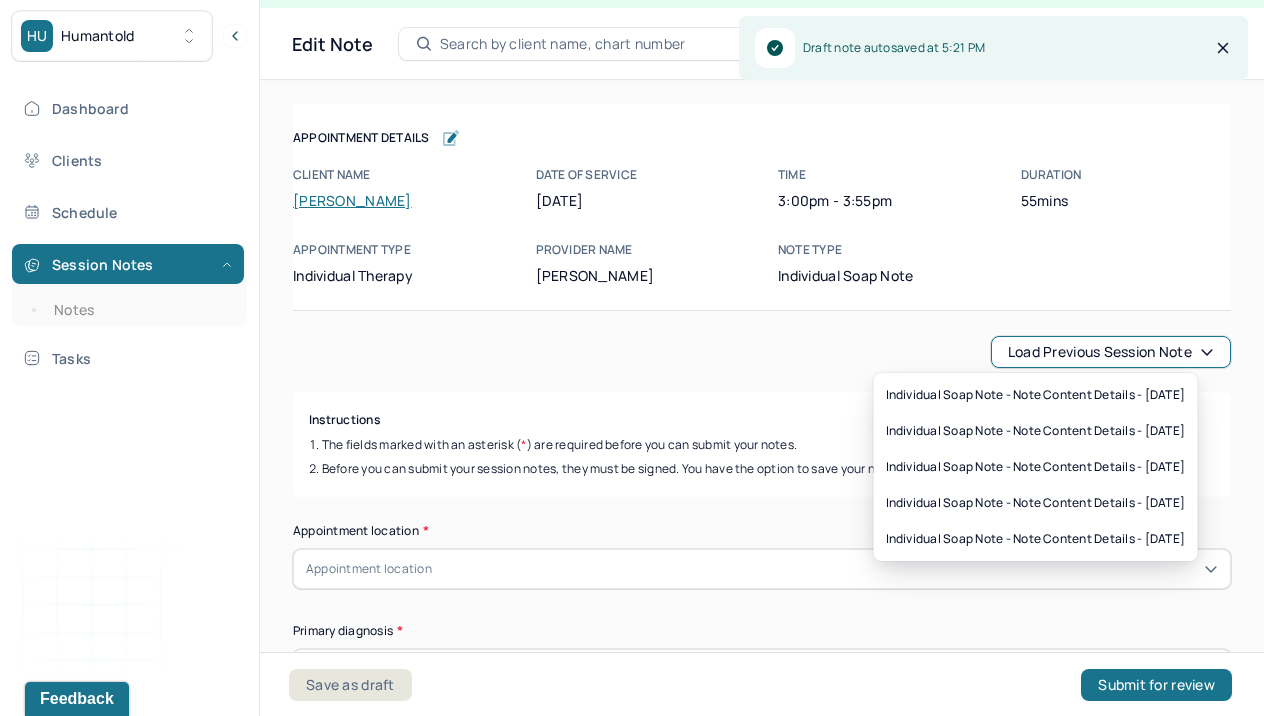 click on "Load previous session note" at bounding box center (1111, 352) 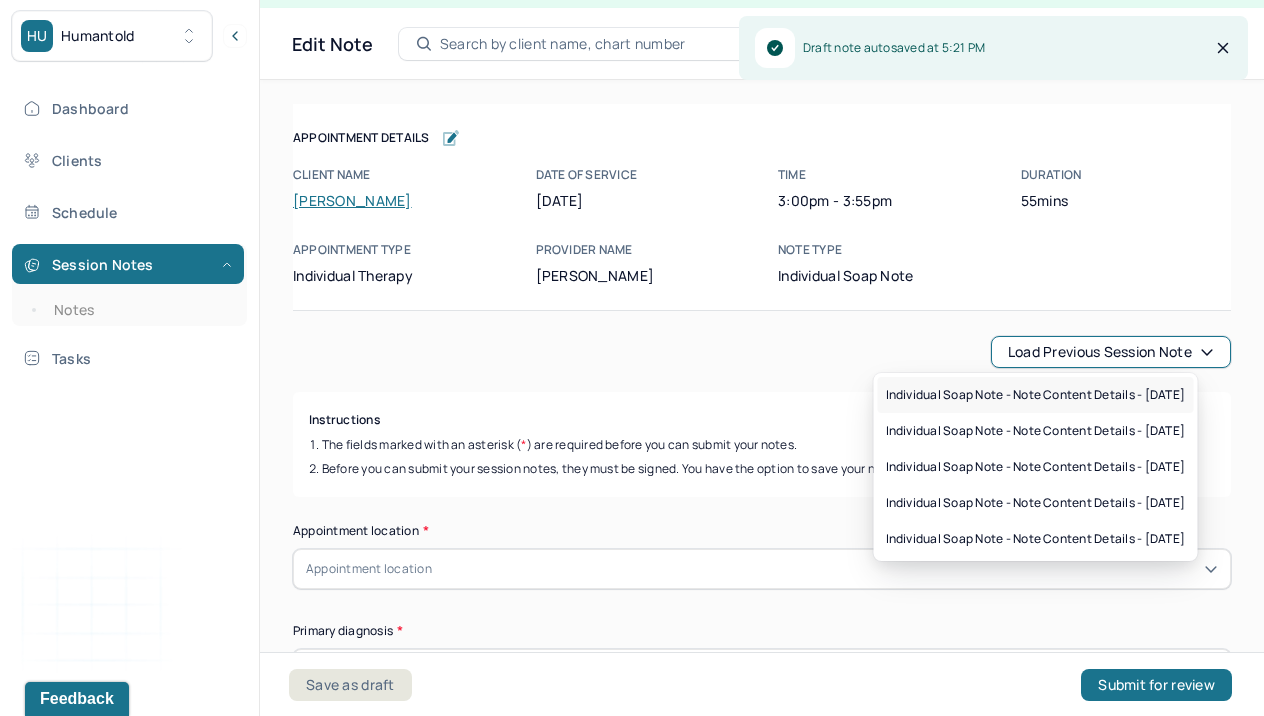 click on "Individual soap note   - Note content Details -   [DATE]" at bounding box center (1036, 395) 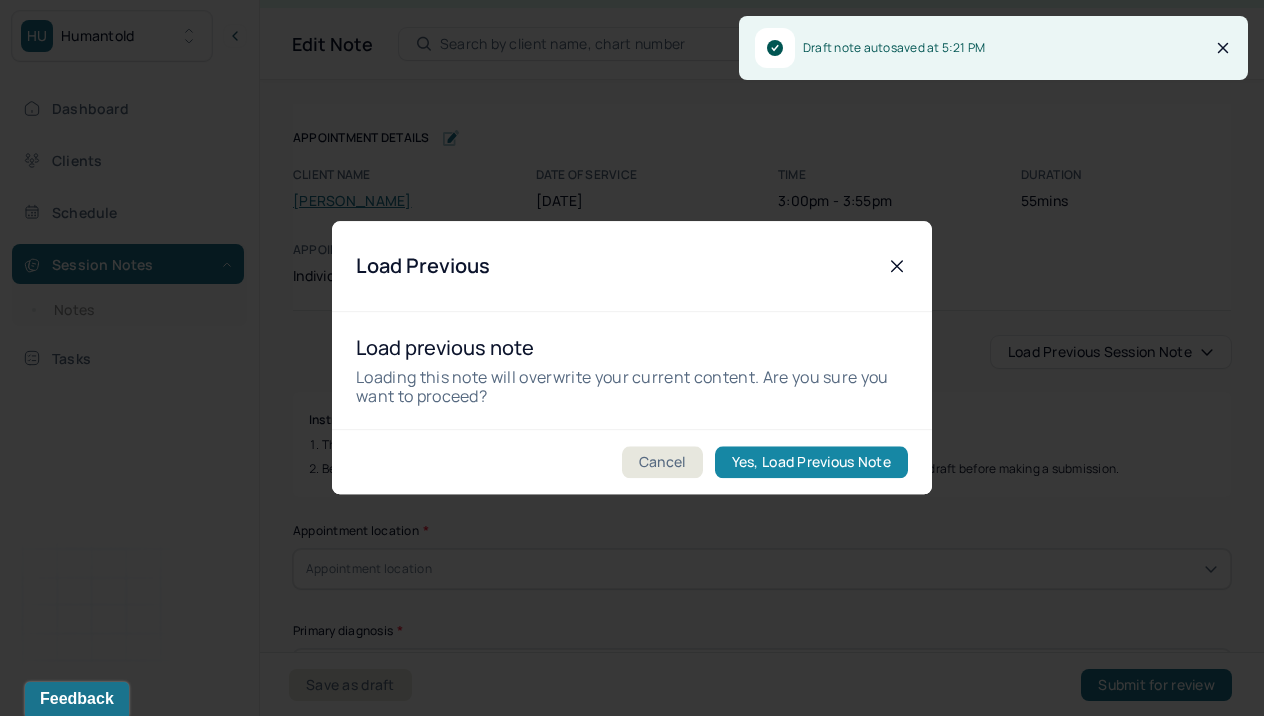 click on "Yes, Load Previous Note" at bounding box center [811, 463] 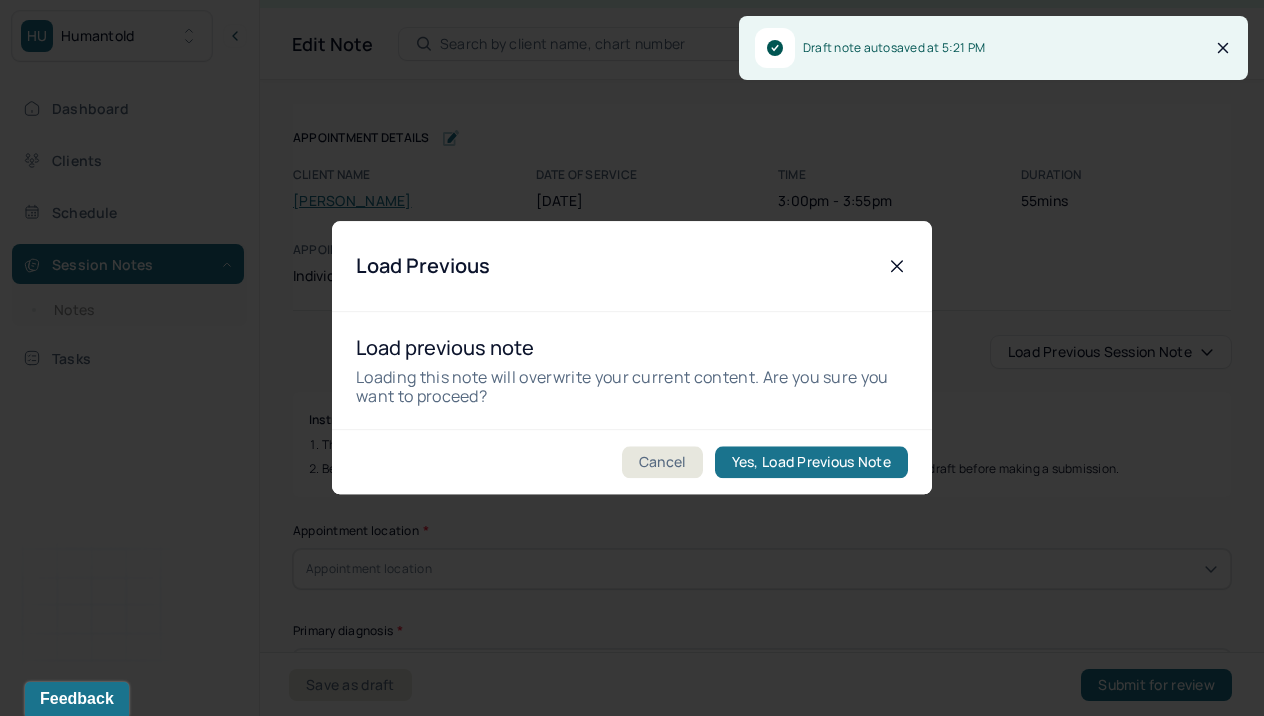 type on "The client reported a variety of emotional experiences, including calm, frustration, anger, and excitement. He was open and expressive throughout the session, maintained active participation, and frequently shifted his gaze around the room while sharing his thoughts." 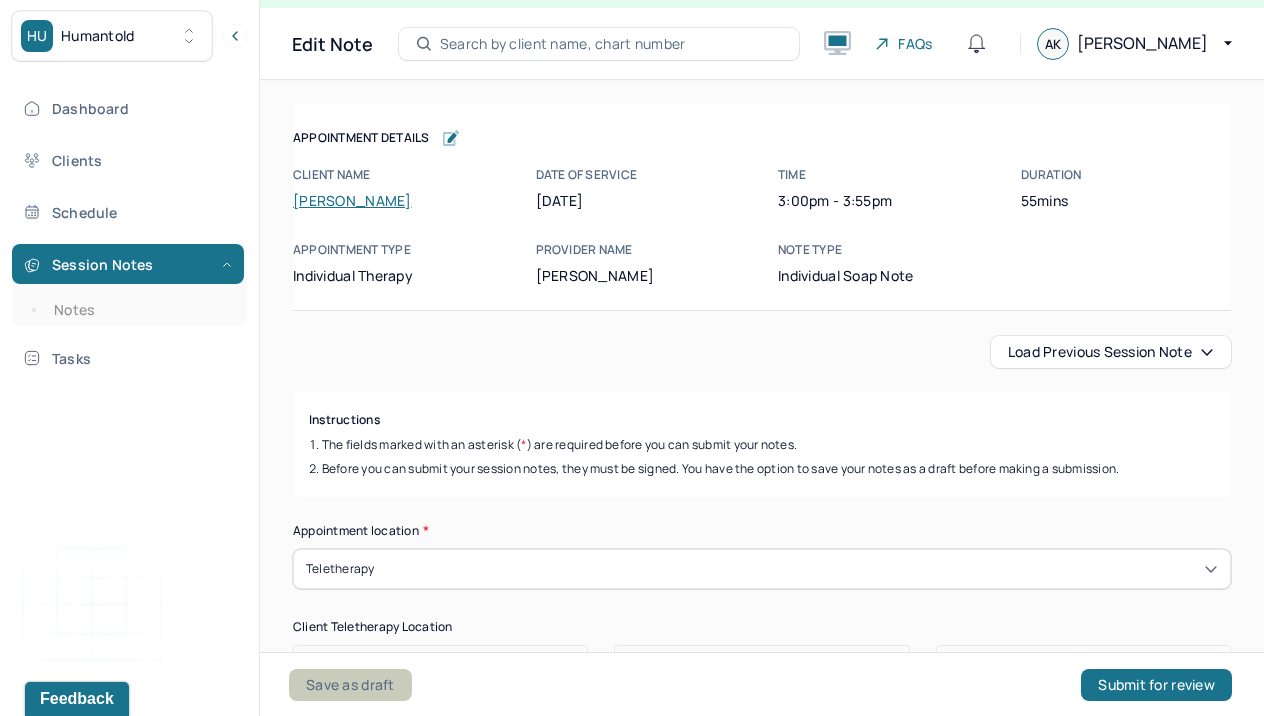 click on "Save as draft" at bounding box center (350, 685) 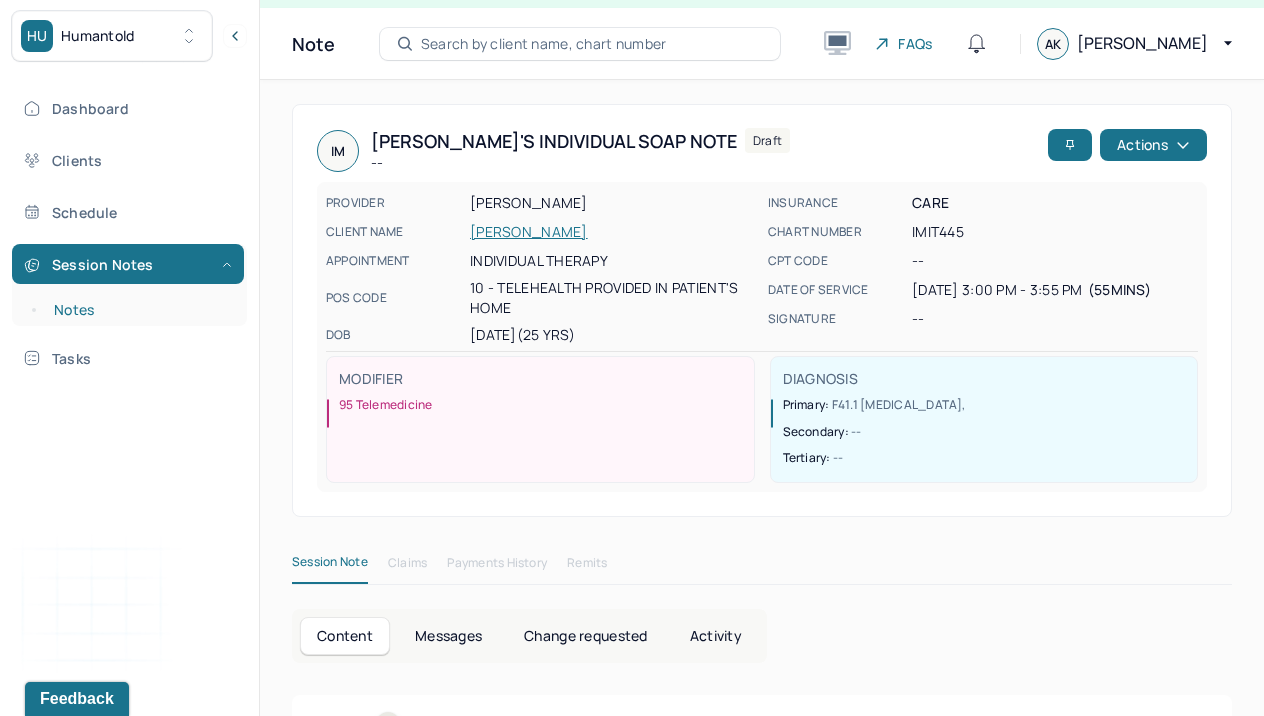 click on "Notes" at bounding box center (139, 310) 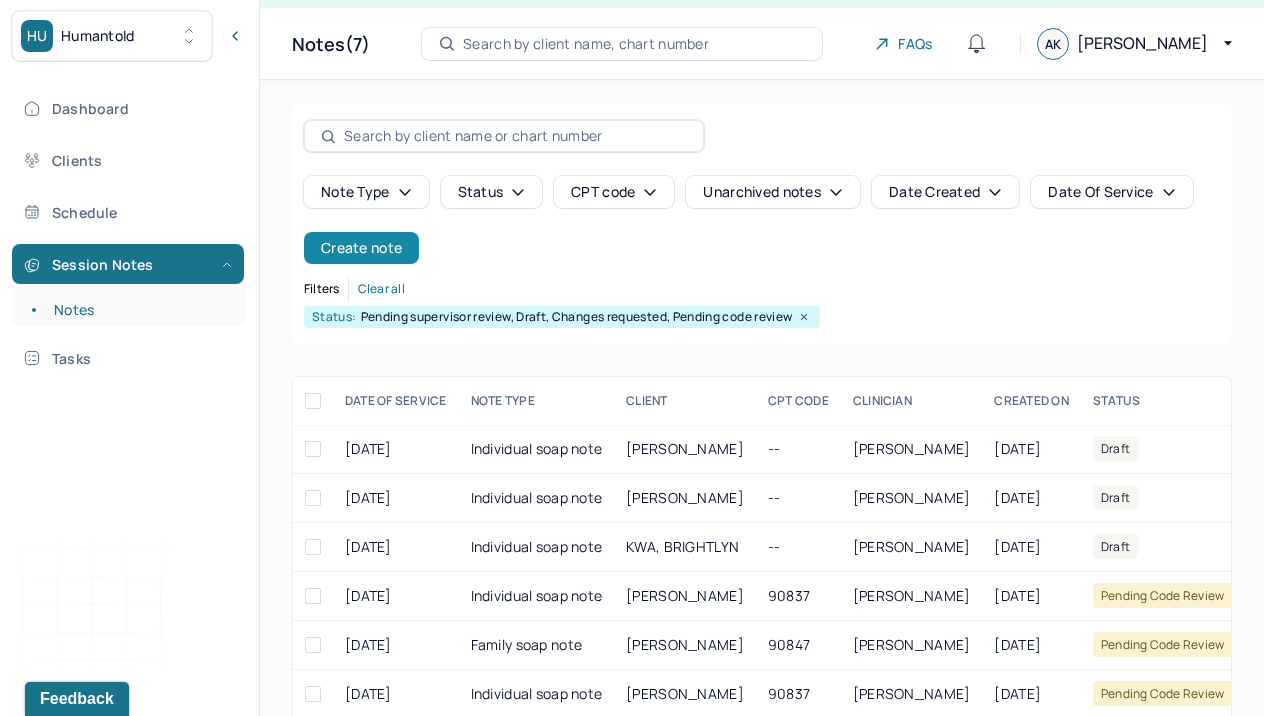 click on "Create note" at bounding box center [361, 248] 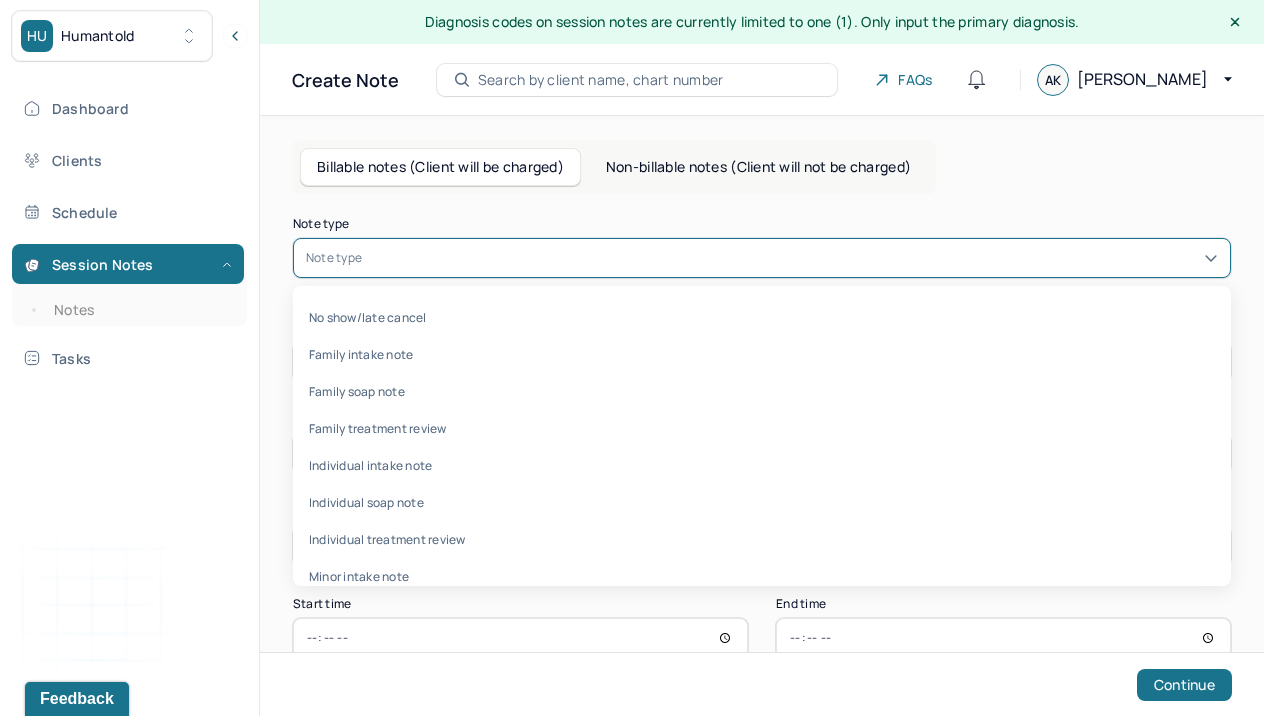 click at bounding box center (792, 258) 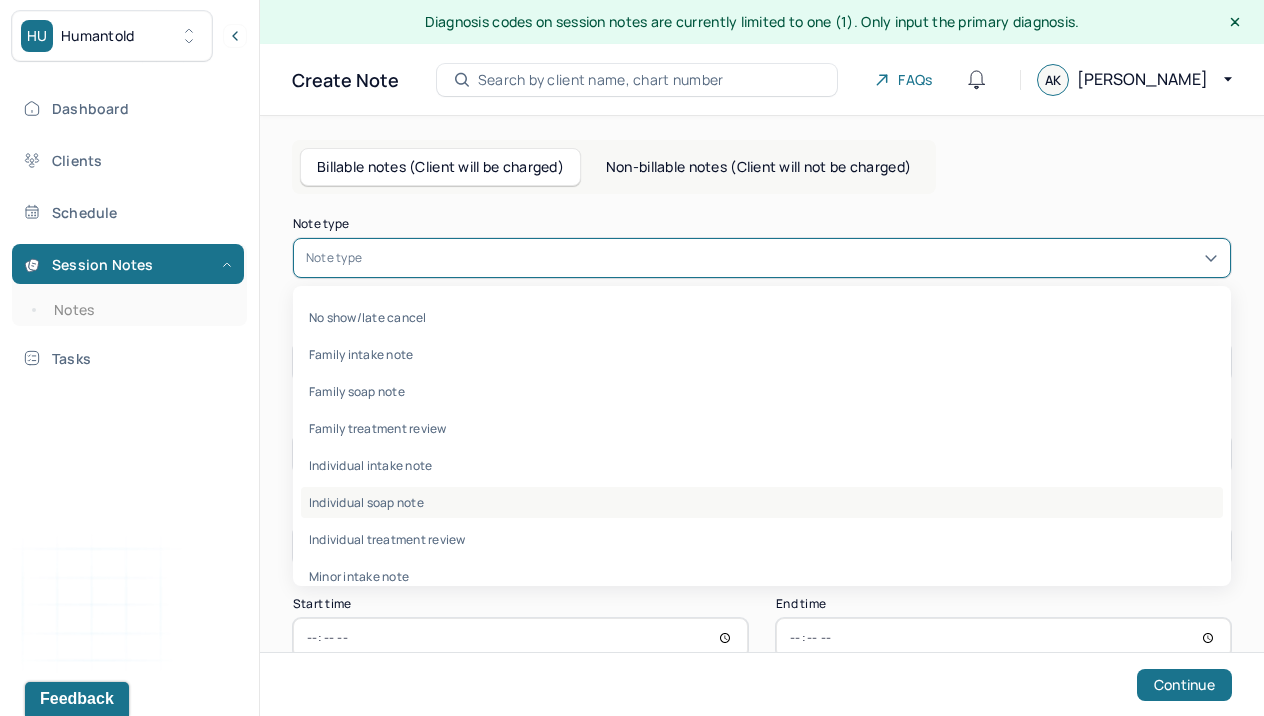 click on "Individual soap note" at bounding box center [762, 502] 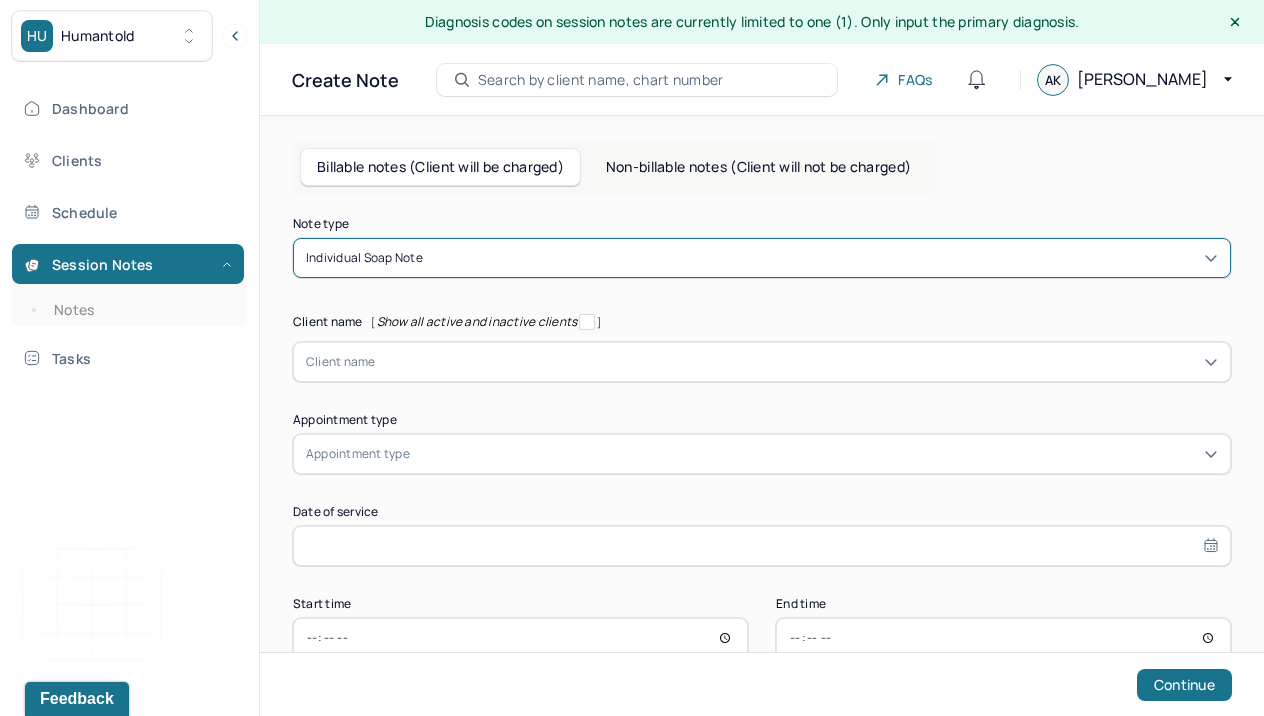click at bounding box center (797, 362) 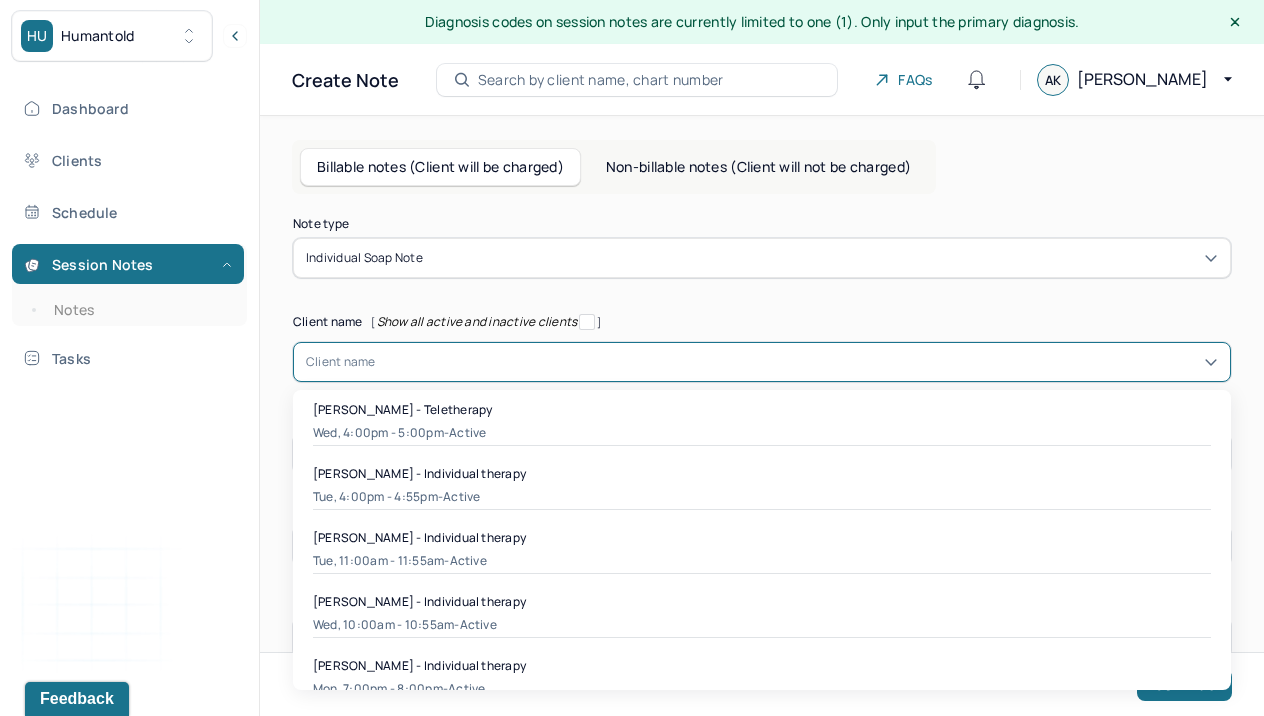 click on "Wed, 4:00pm - 5:00pm  -  active" at bounding box center (762, 433) 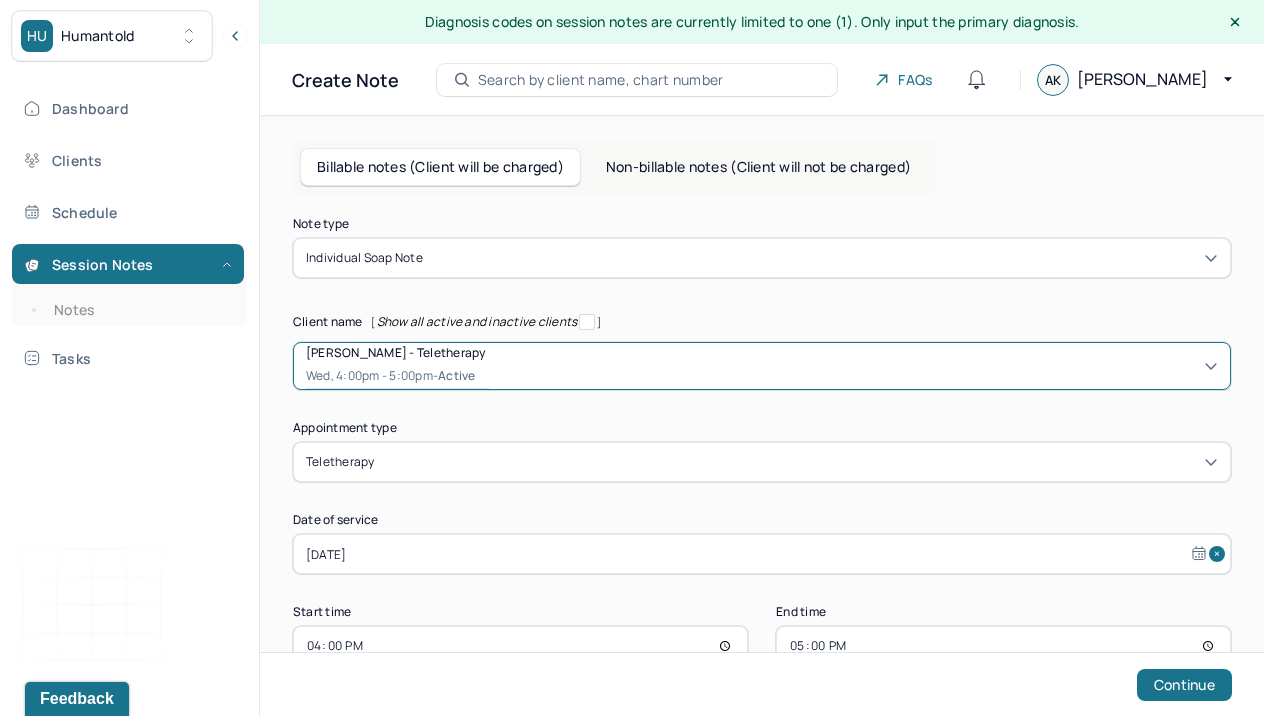 scroll, scrollTop: 55, scrollLeft: 0, axis: vertical 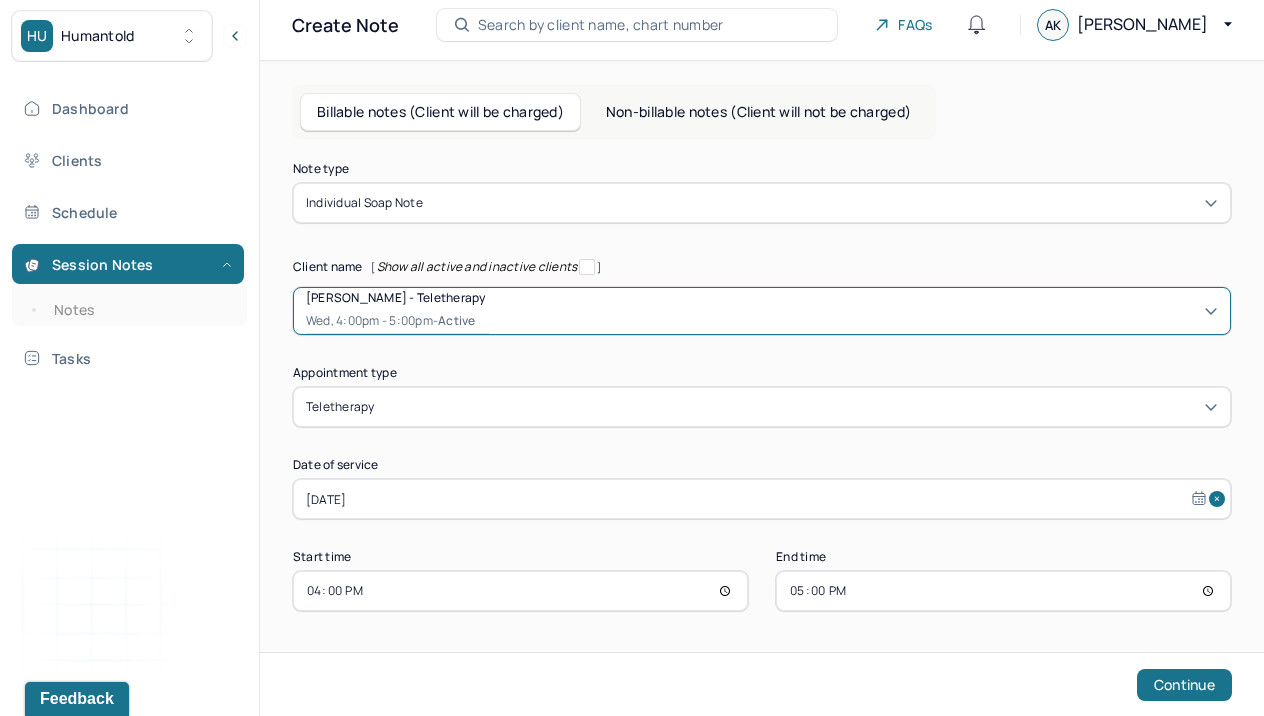 click on "17:00" at bounding box center [1003, 591] 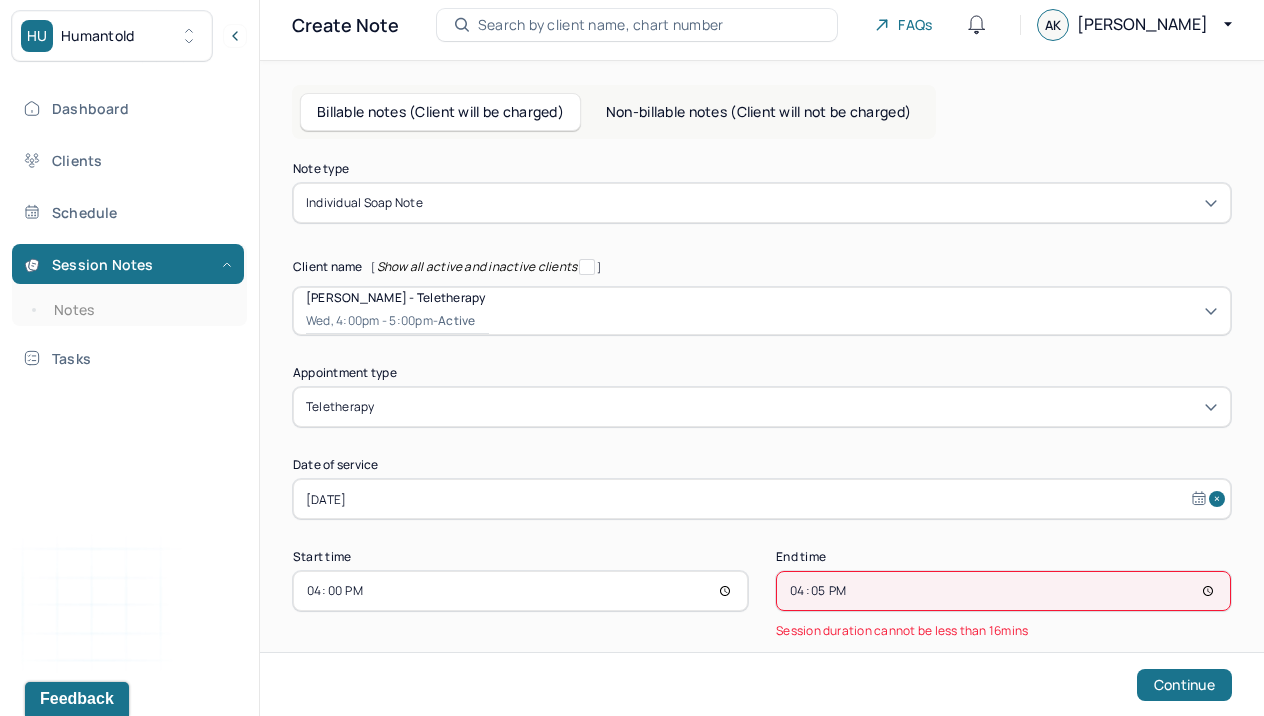 type on "16:55" 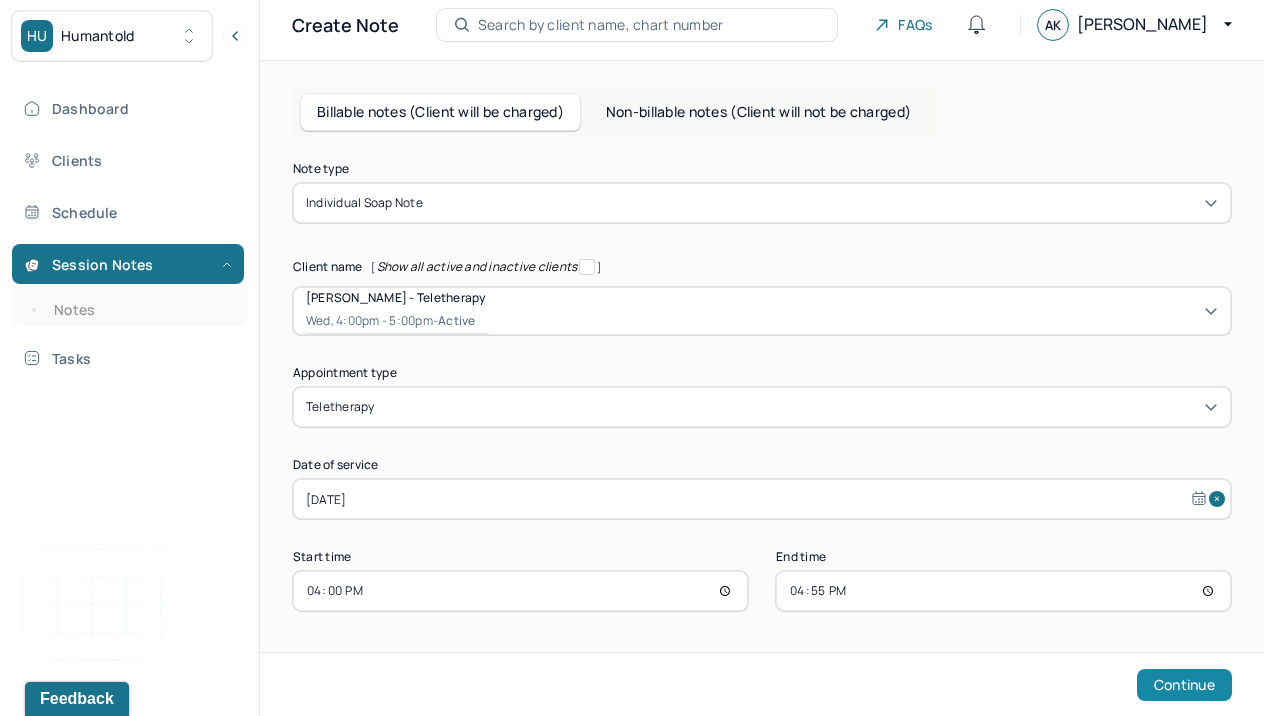 click on "Continue" at bounding box center [1184, 685] 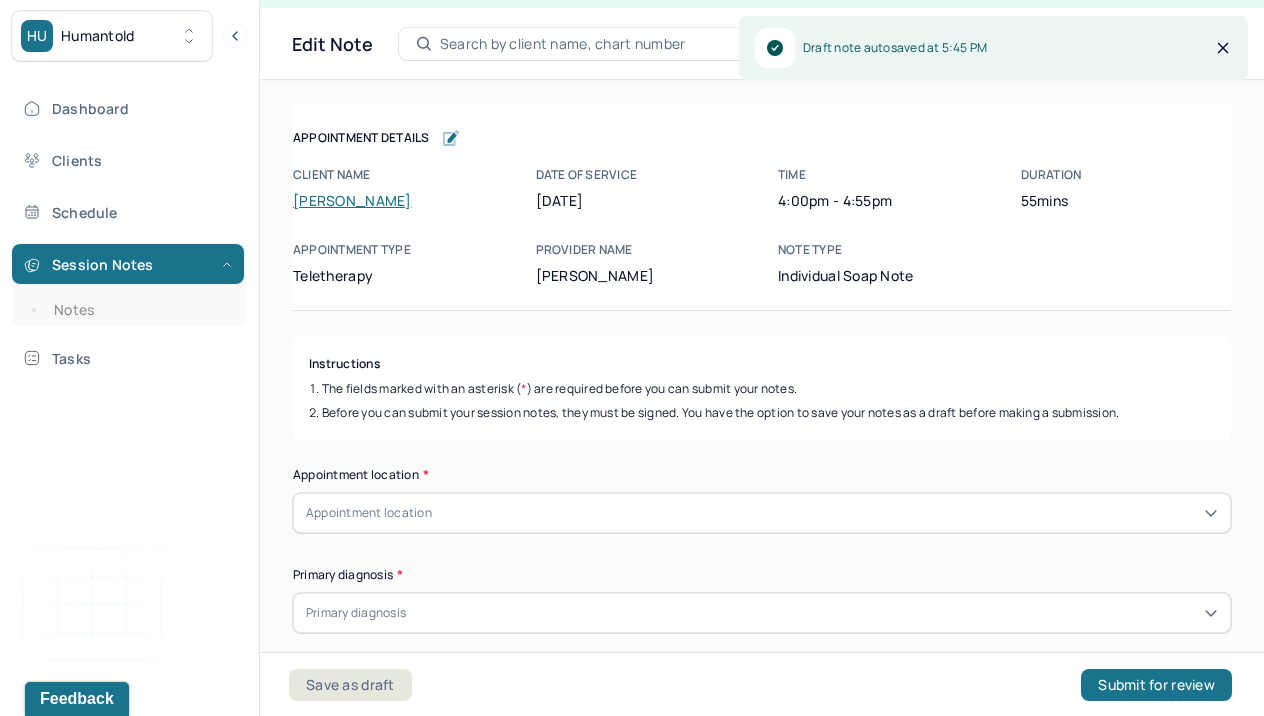 scroll, scrollTop: 36, scrollLeft: 0, axis: vertical 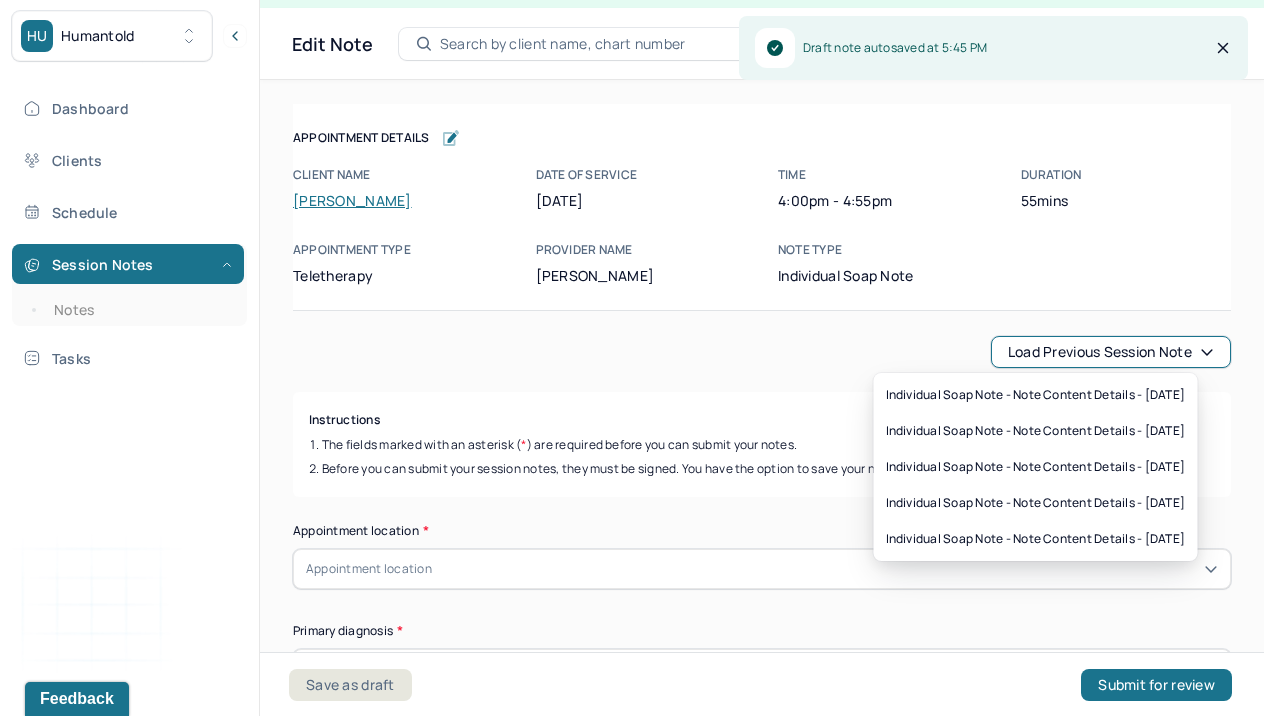 click on "Load previous session note" at bounding box center (1111, 352) 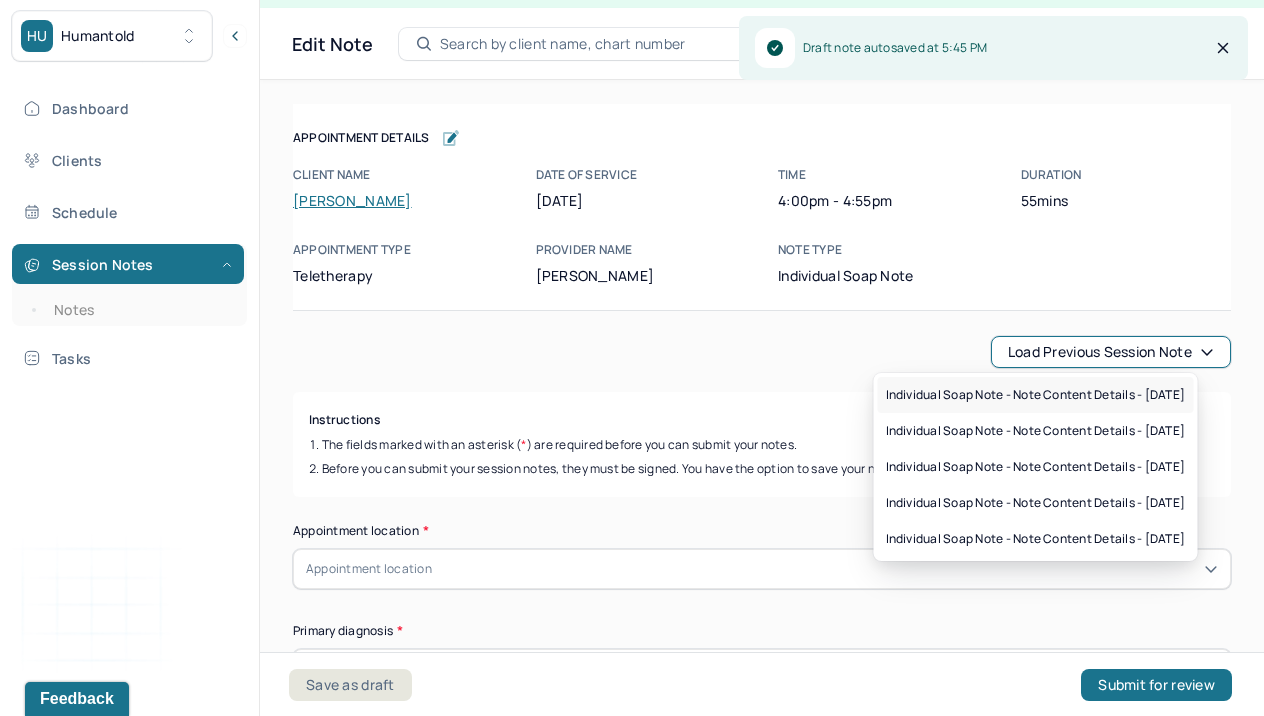 click on "Individual soap note   - Note content Details -   [DATE]" at bounding box center (1036, 395) 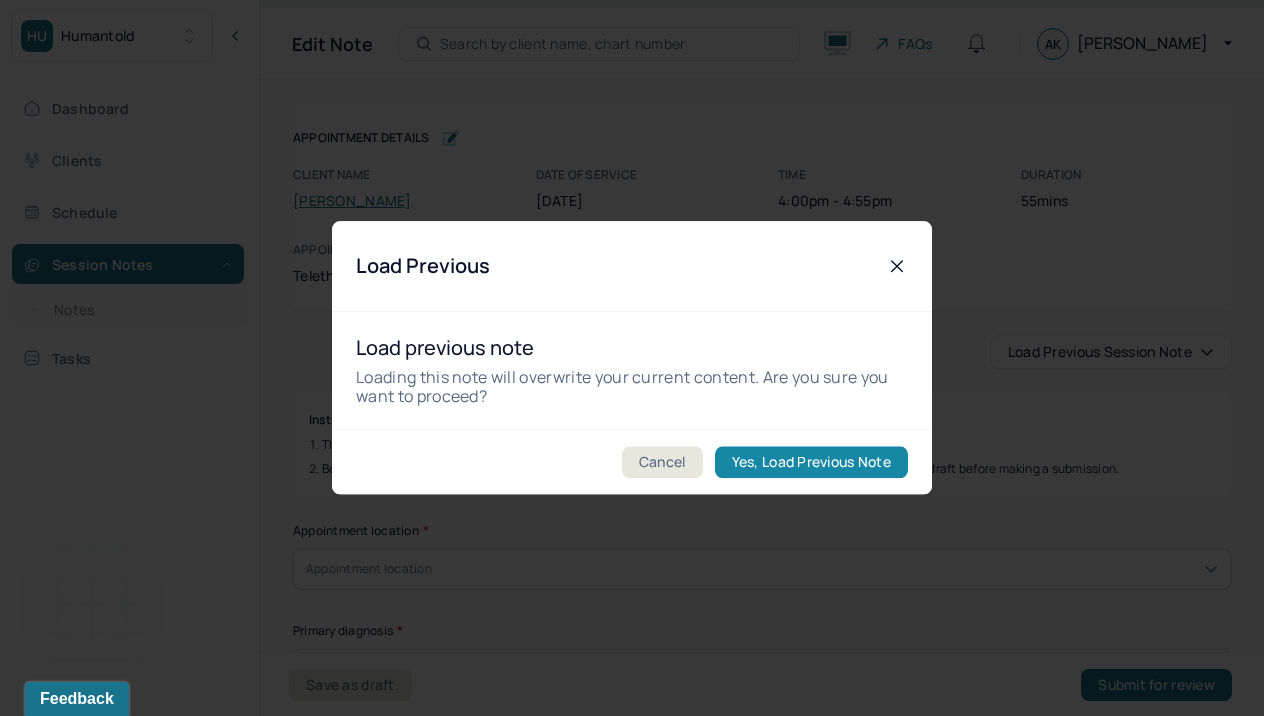 click on "Yes, Load Previous Note" at bounding box center (811, 463) 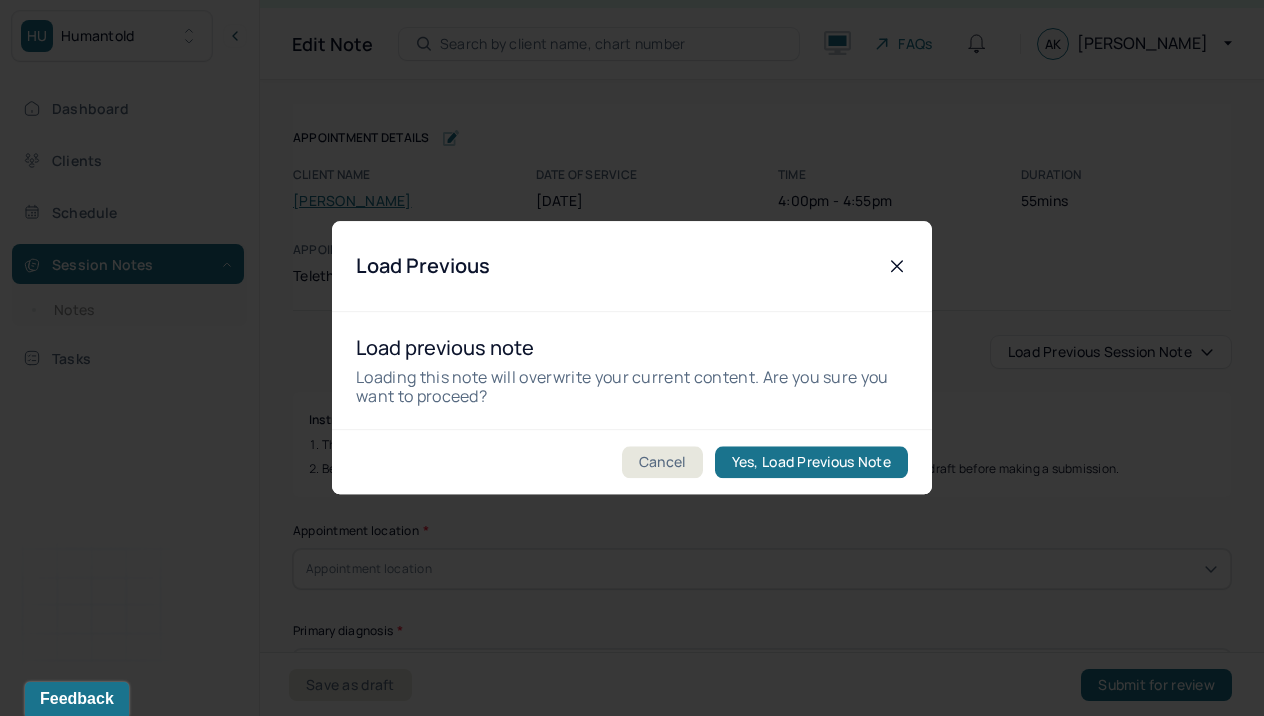 type on "The client presented with symptoms of excitement, fatigue, frustration, and anxiety. Despite these emotional states, he stayed engaged and communicative, articulated his thoughts openly, and maintained consistent eye contact throughout the session." 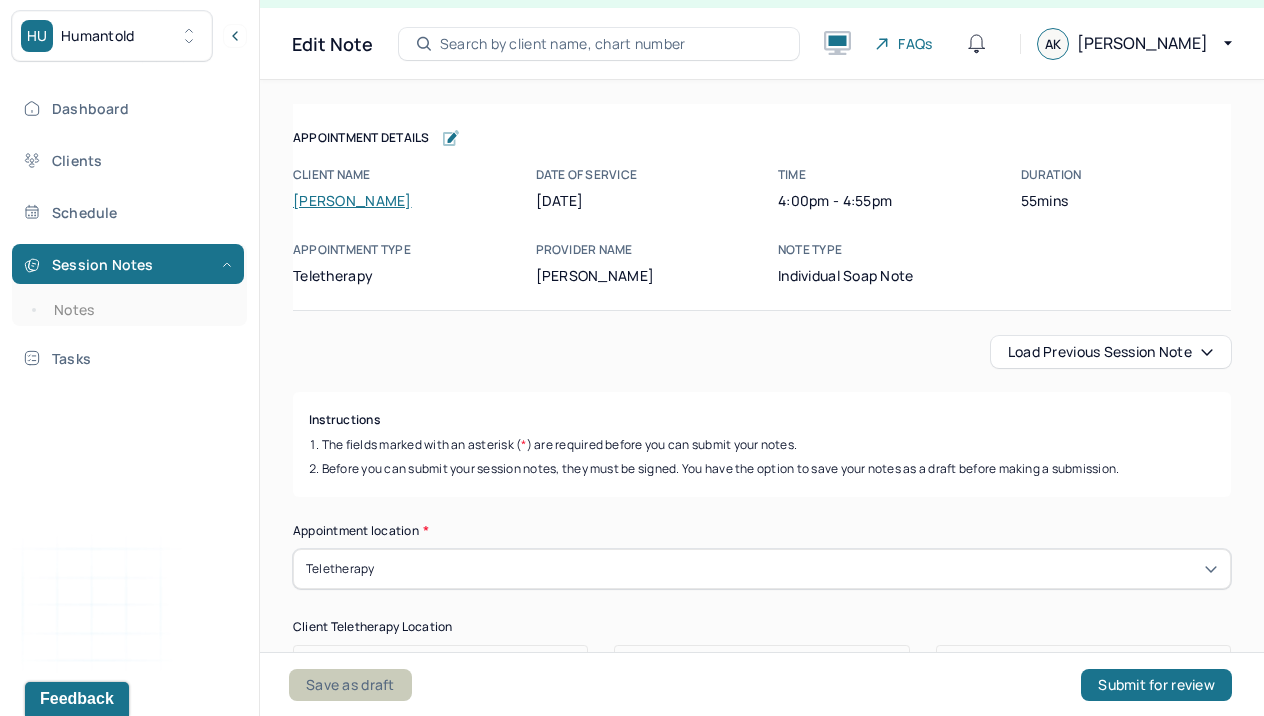 click on "Save as draft" at bounding box center [350, 685] 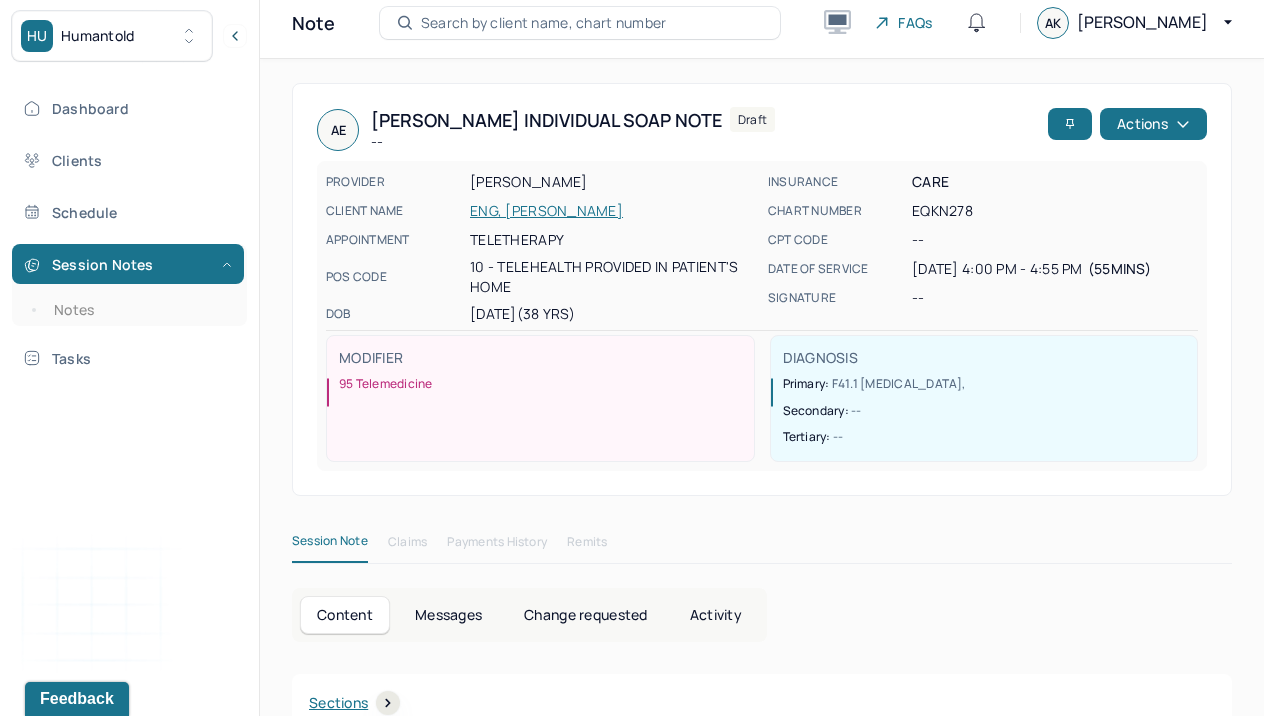 scroll, scrollTop: 0, scrollLeft: 0, axis: both 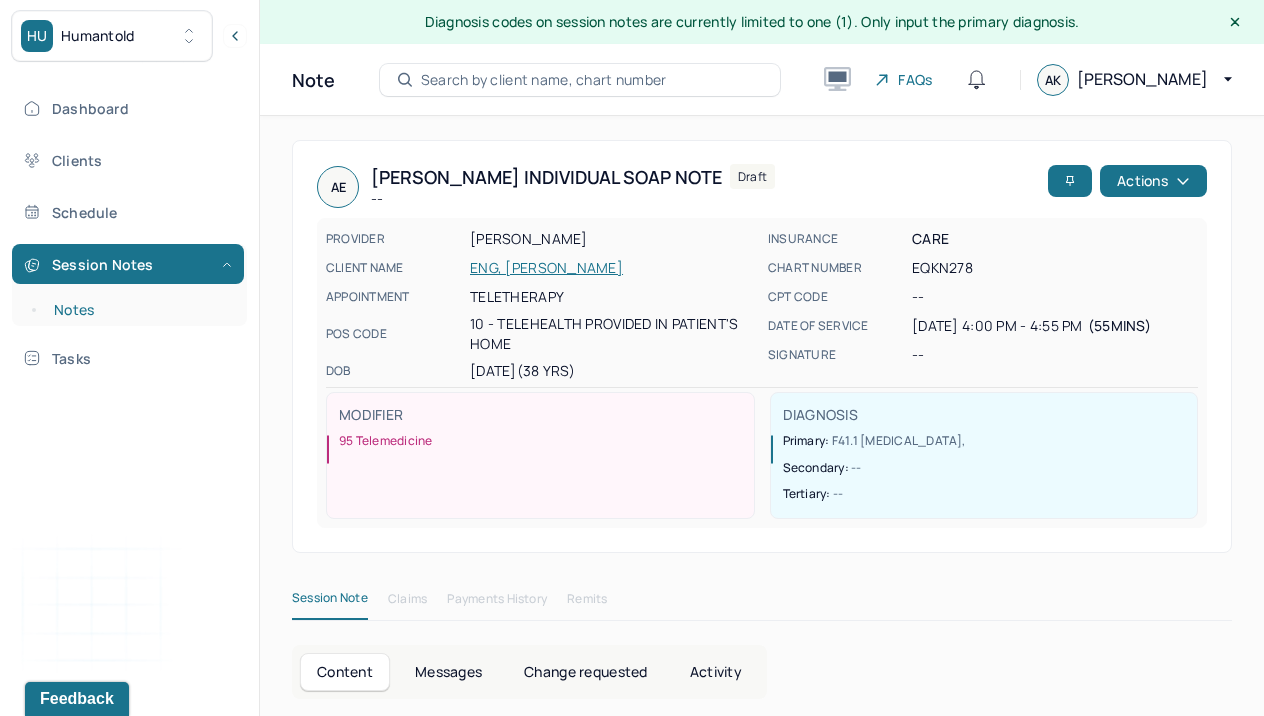 click on "Notes" at bounding box center (139, 310) 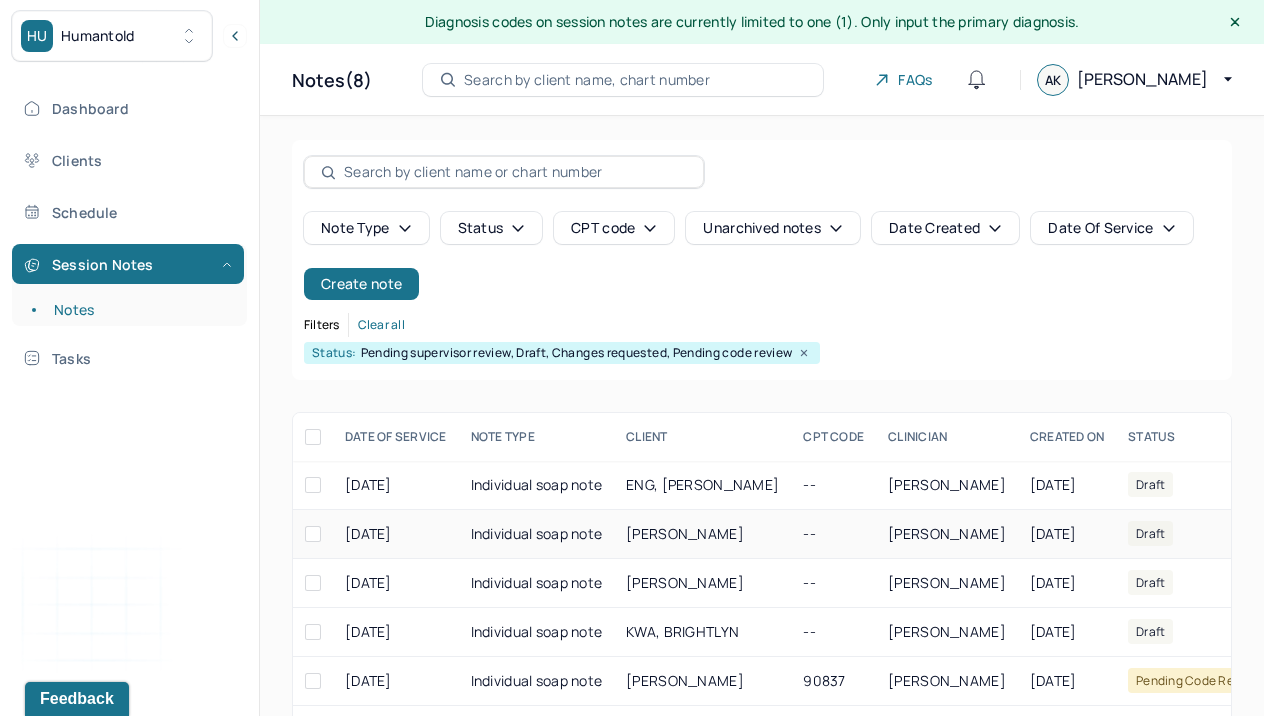 scroll, scrollTop: 7, scrollLeft: 0, axis: vertical 